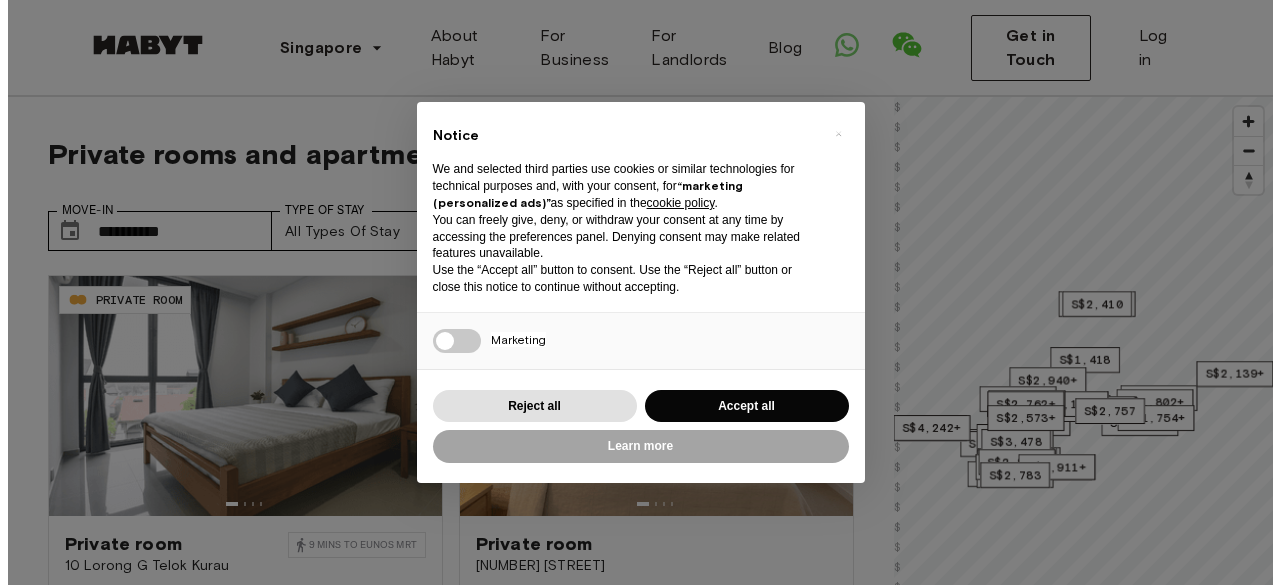scroll, scrollTop: 267, scrollLeft: 0, axis: vertical 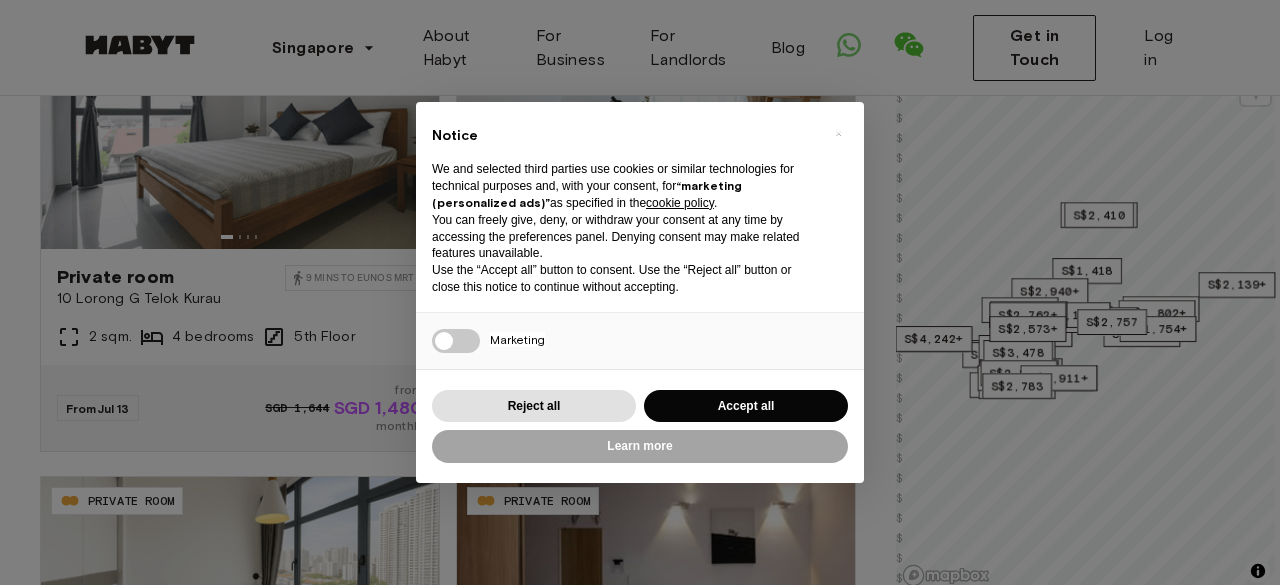 click on "**********" at bounding box center [640, 2054] 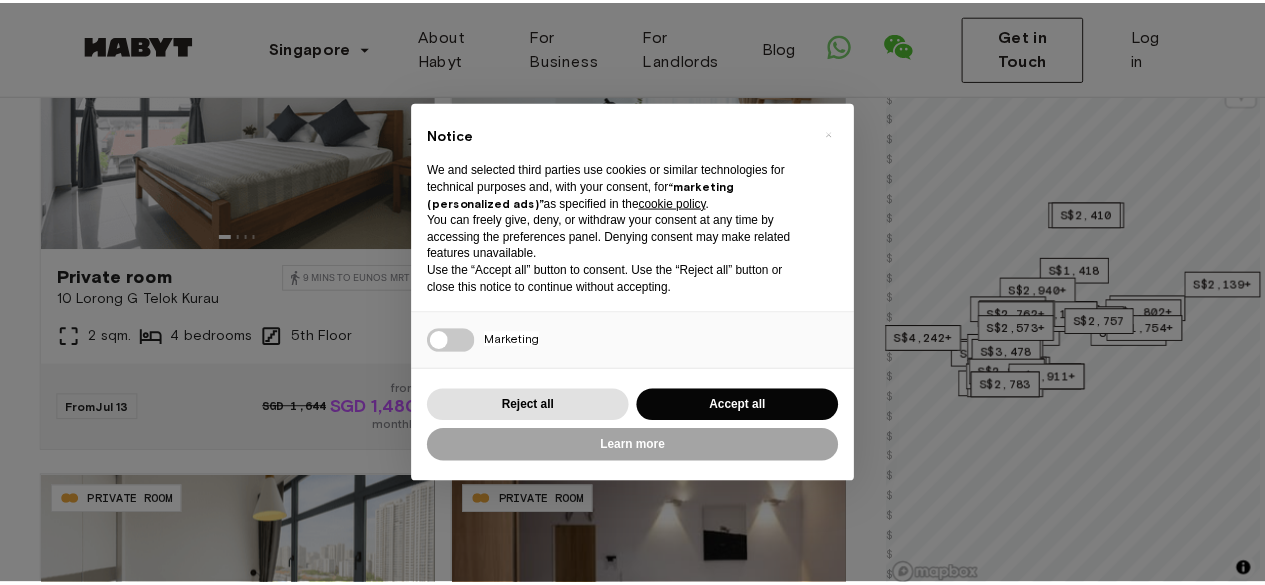 scroll, scrollTop: 0, scrollLeft: 0, axis: both 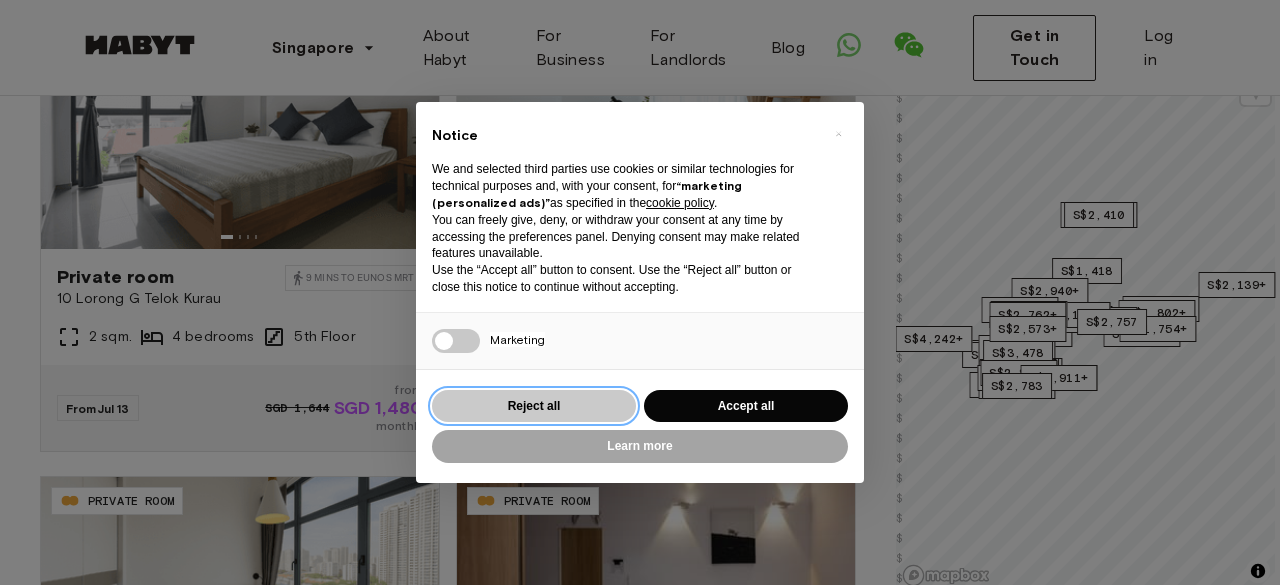 click on "Reject all" at bounding box center (534, 406) 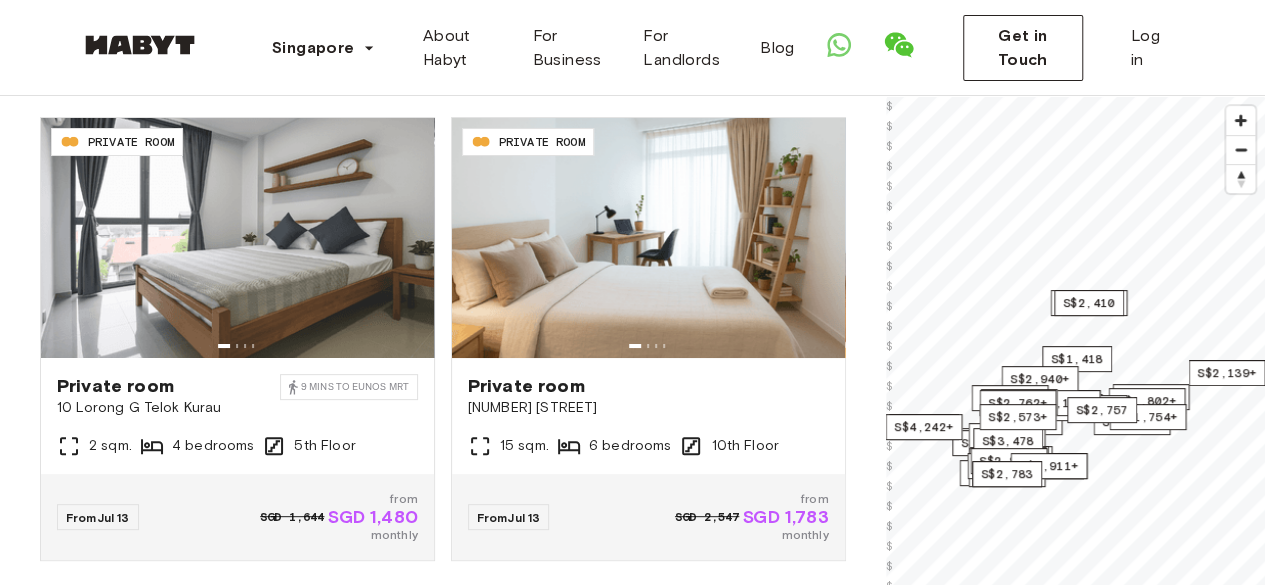 scroll, scrollTop: 169, scrollLeft: 0, axis: vertical 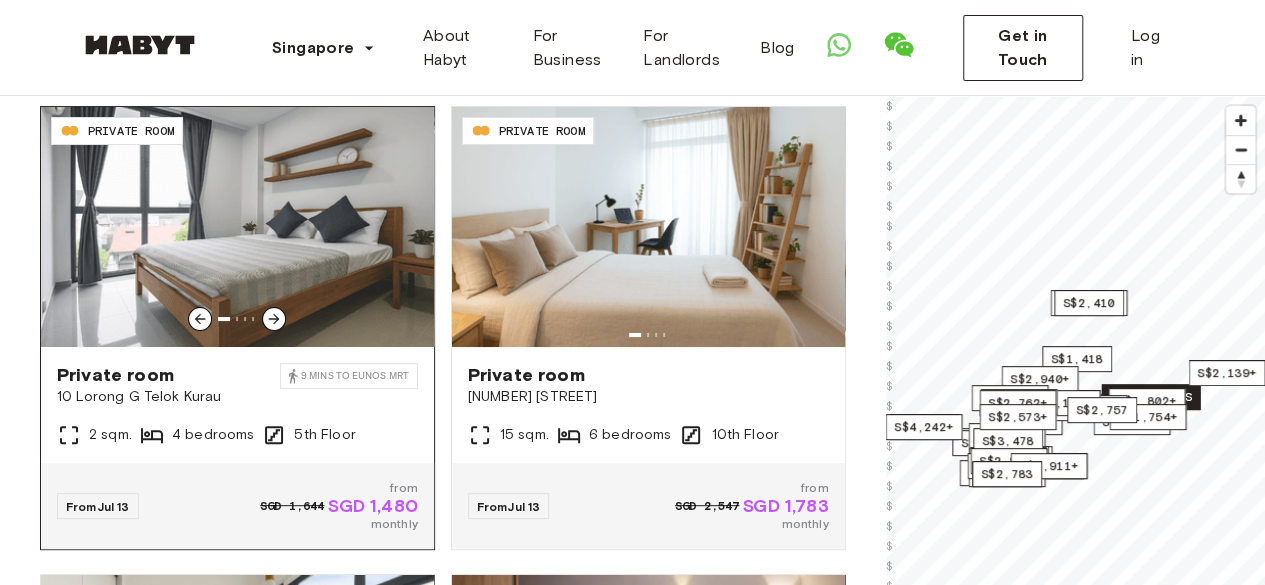 click on "Private room" at bounding box center (168, 375) 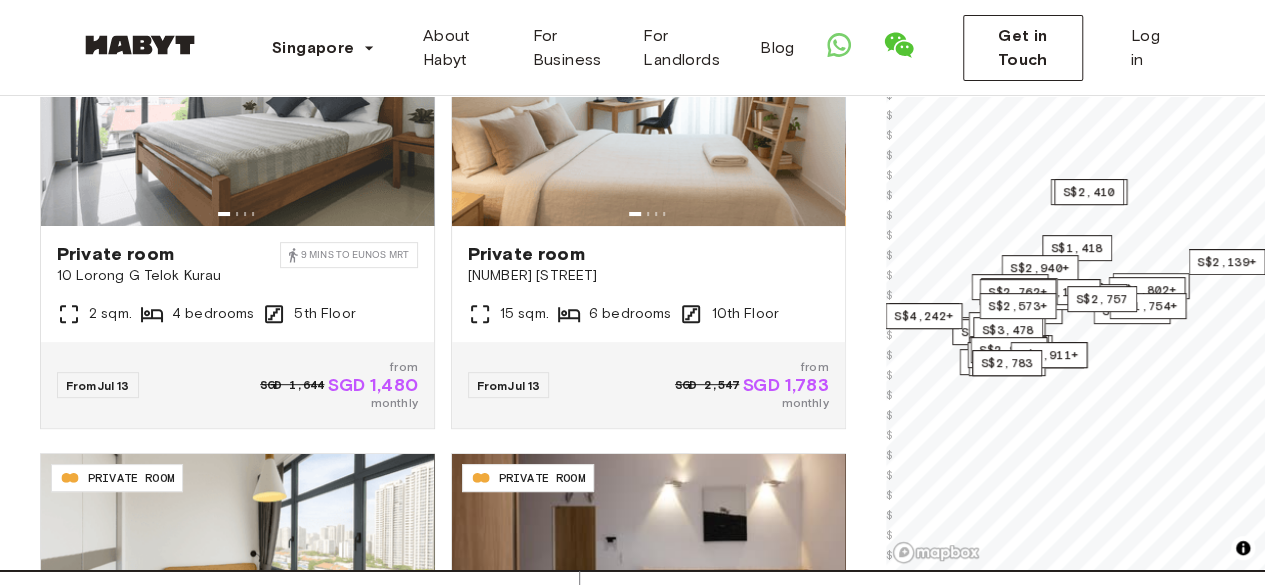 scroll, scrollTop: 284, scrollLeft: 0, axis: vertical 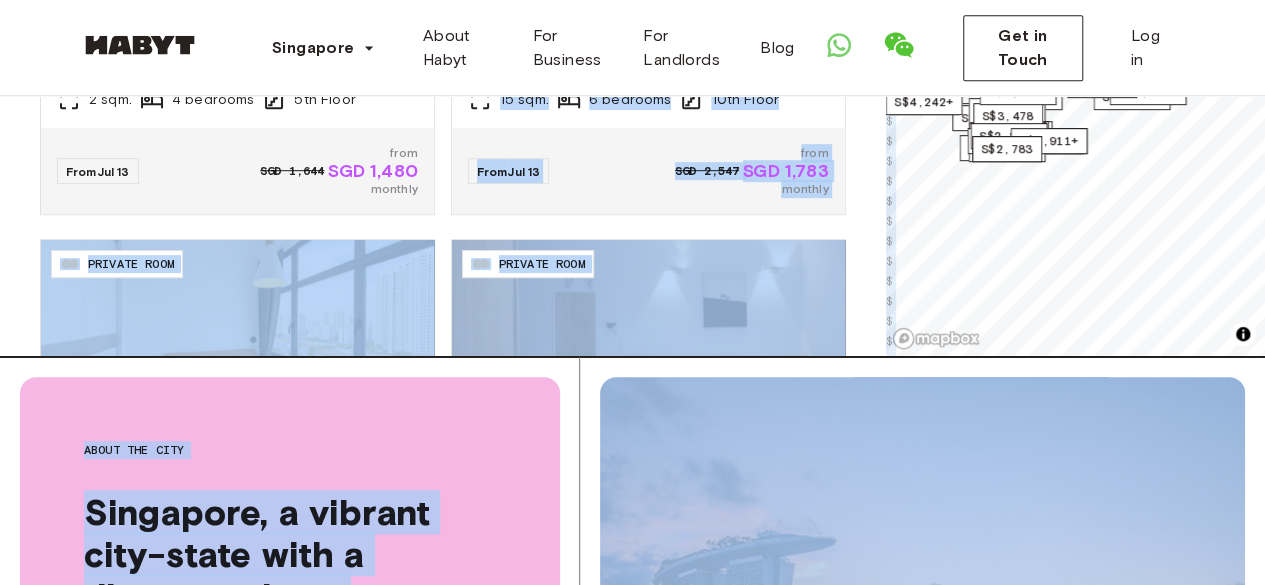 drag, startPoint x: 874, startPoint y: 341, endPoint x: 848, endPoint y: 521, distance: 181.86809 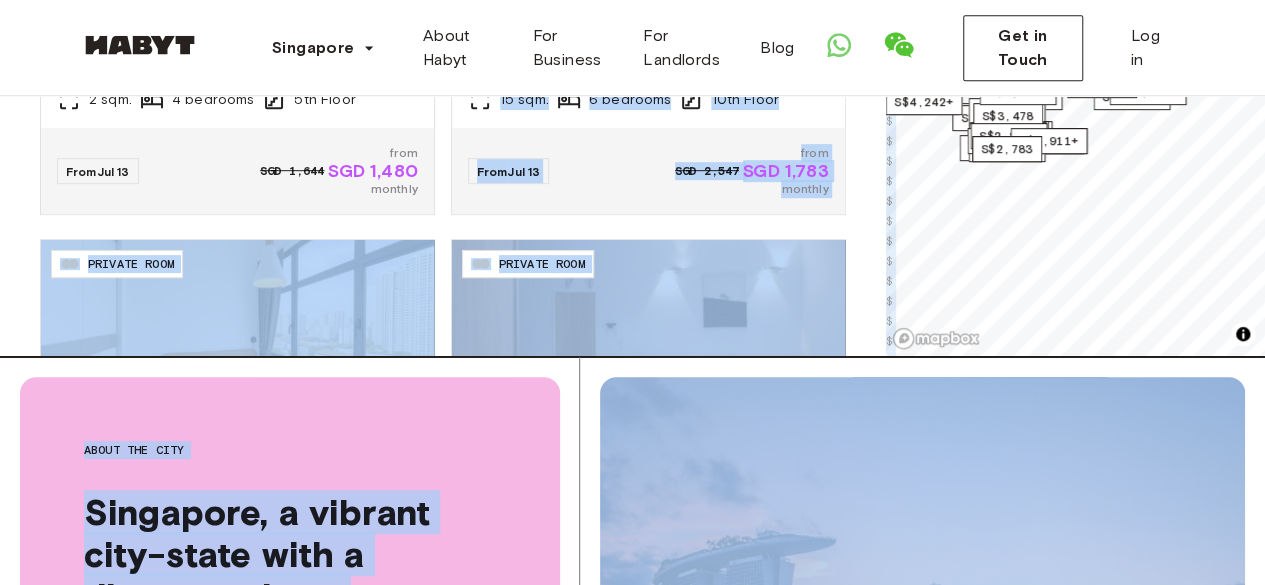 click on "**********" at bounding box center [443, -26] 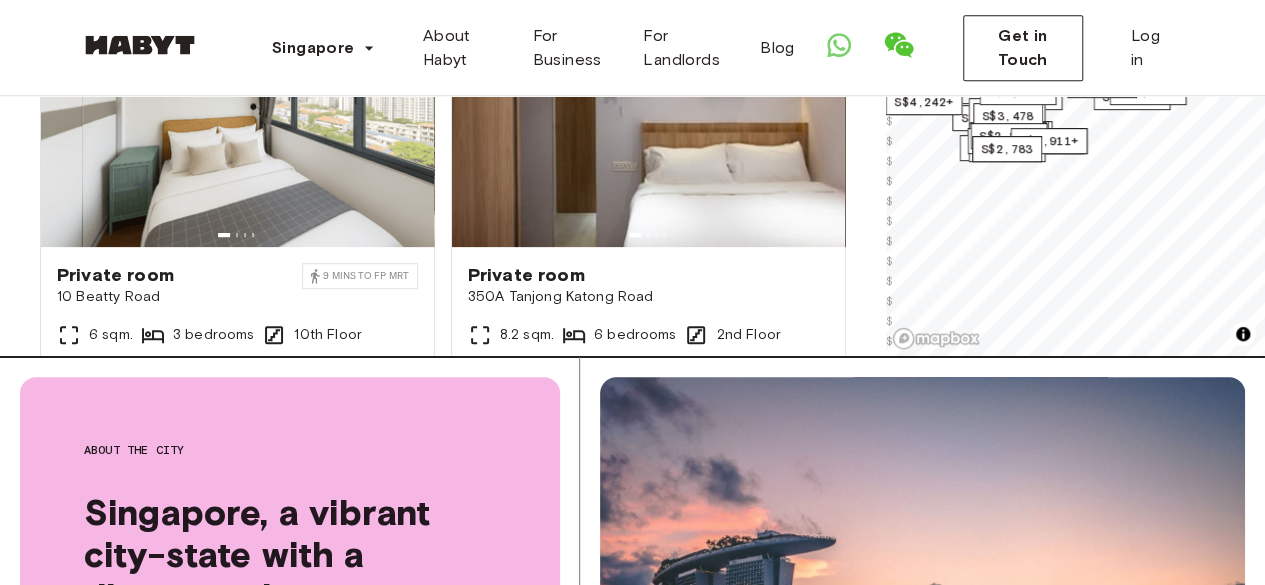 scroll, scrollTop: 240, scrollLeft: 0, axis: vertical 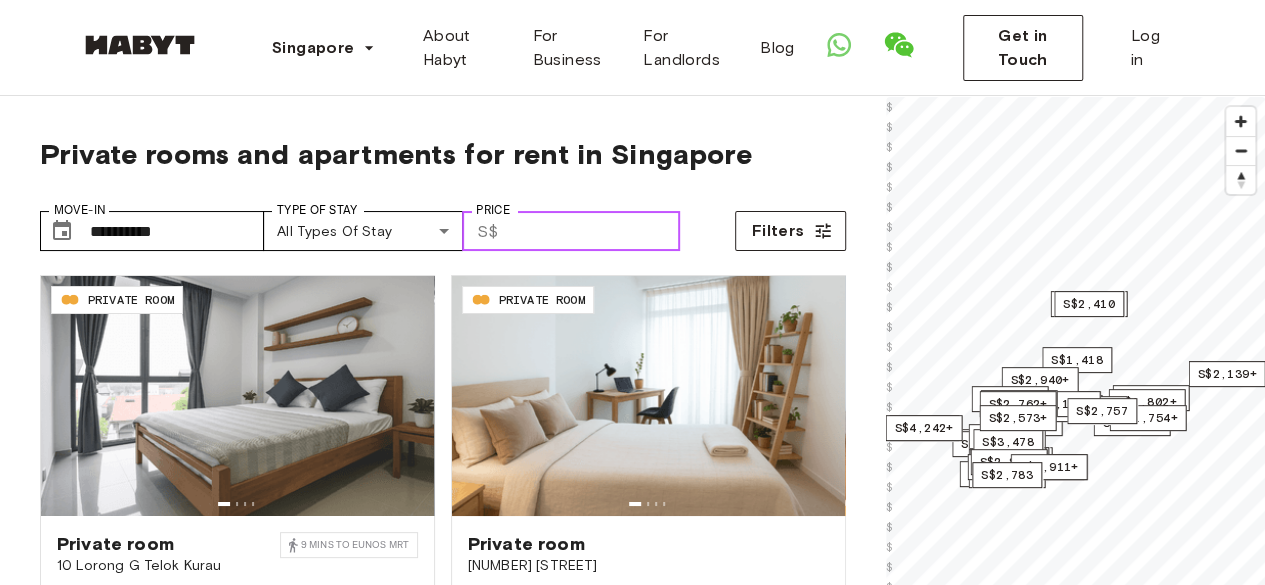 click on "Price" at bounding box center (593, 231) 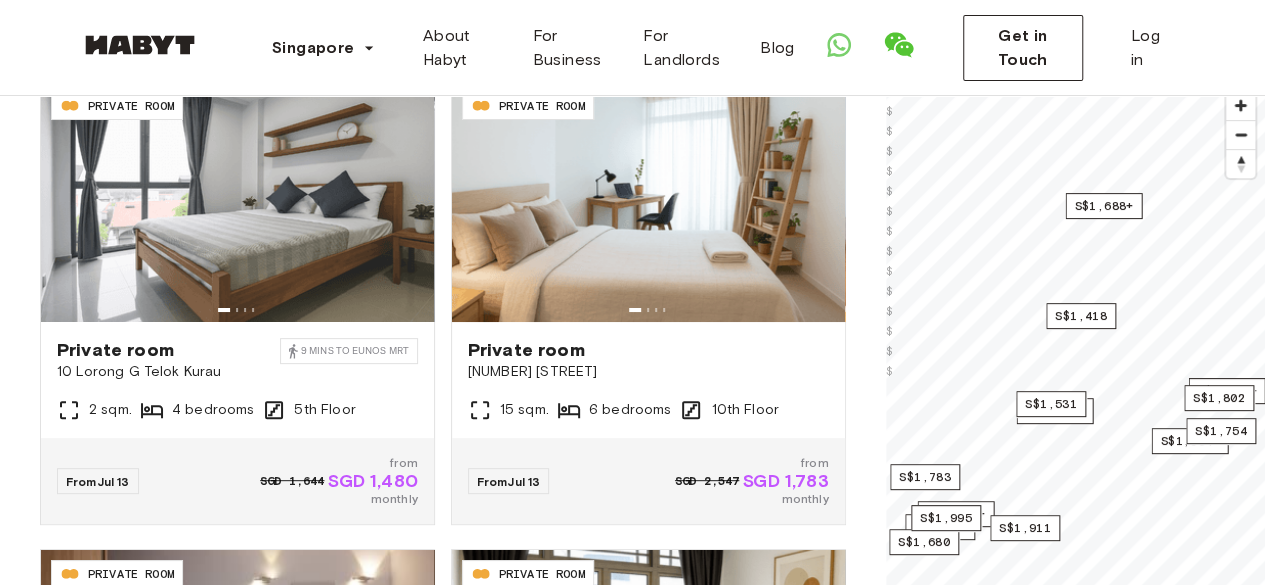 scroll, scrollTop: 200, scrollLeft: 0, axis: vertical 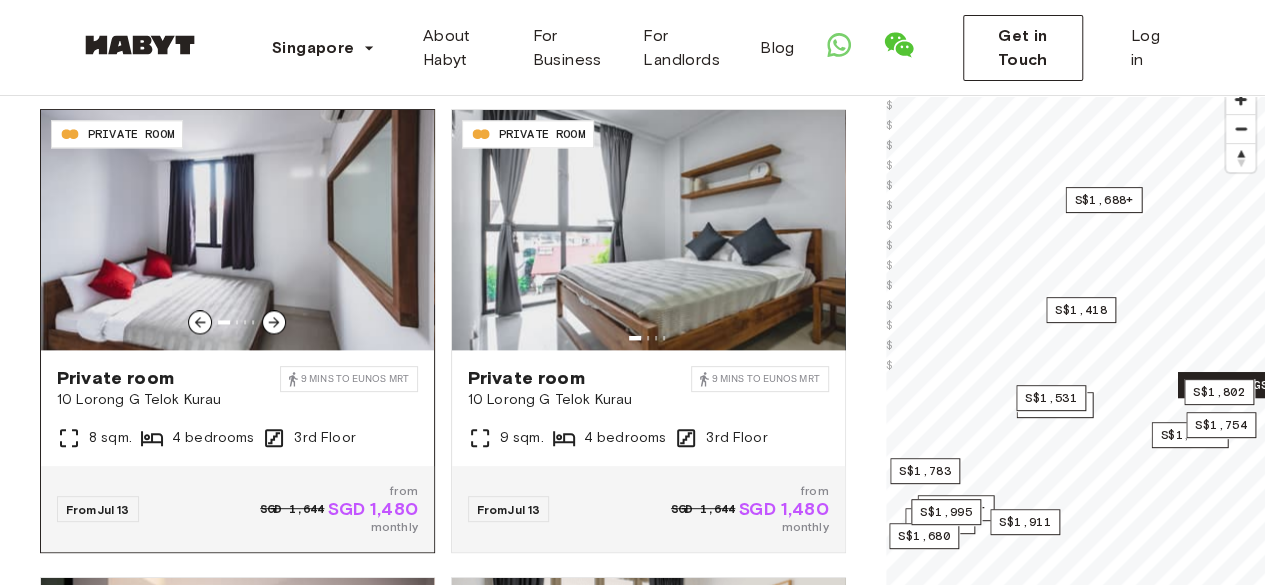 type on "****" 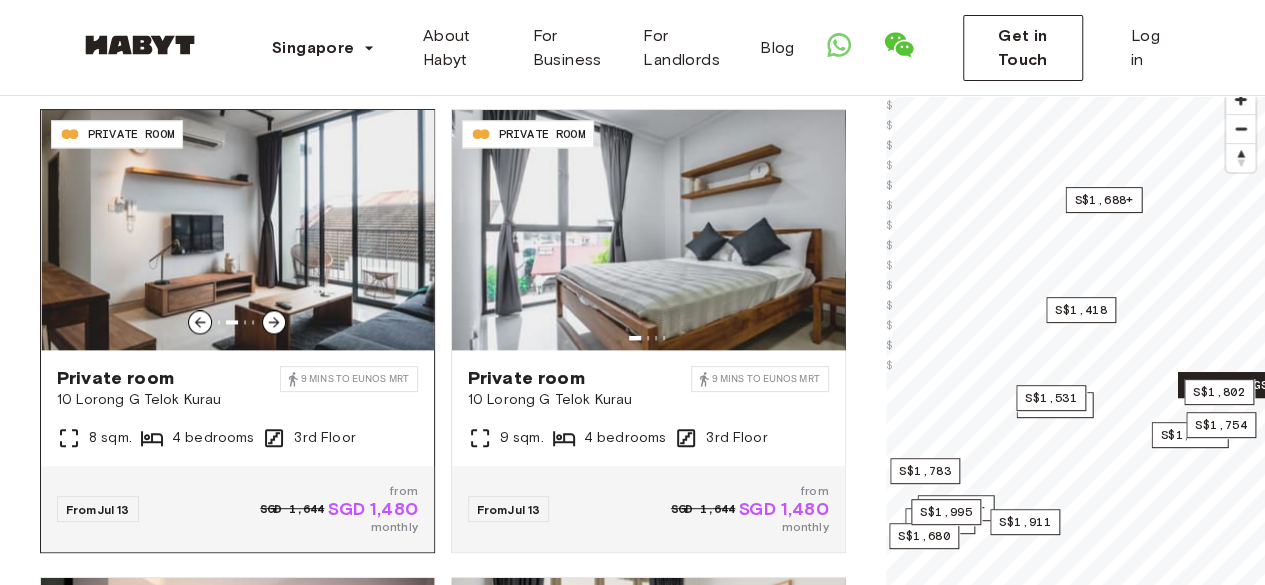 click 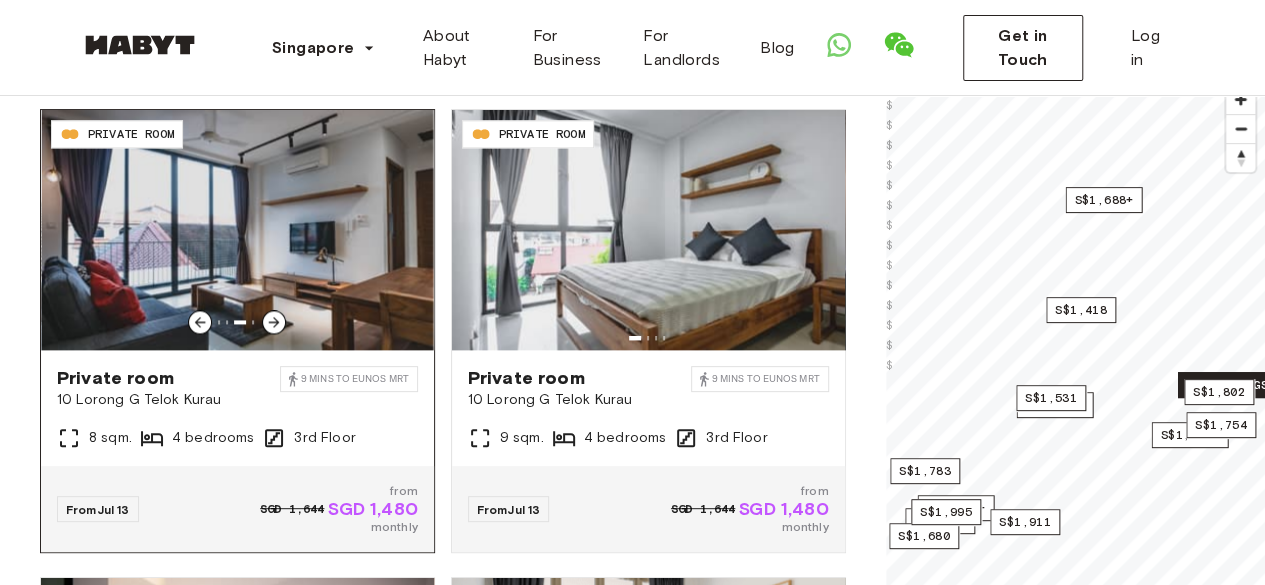 click 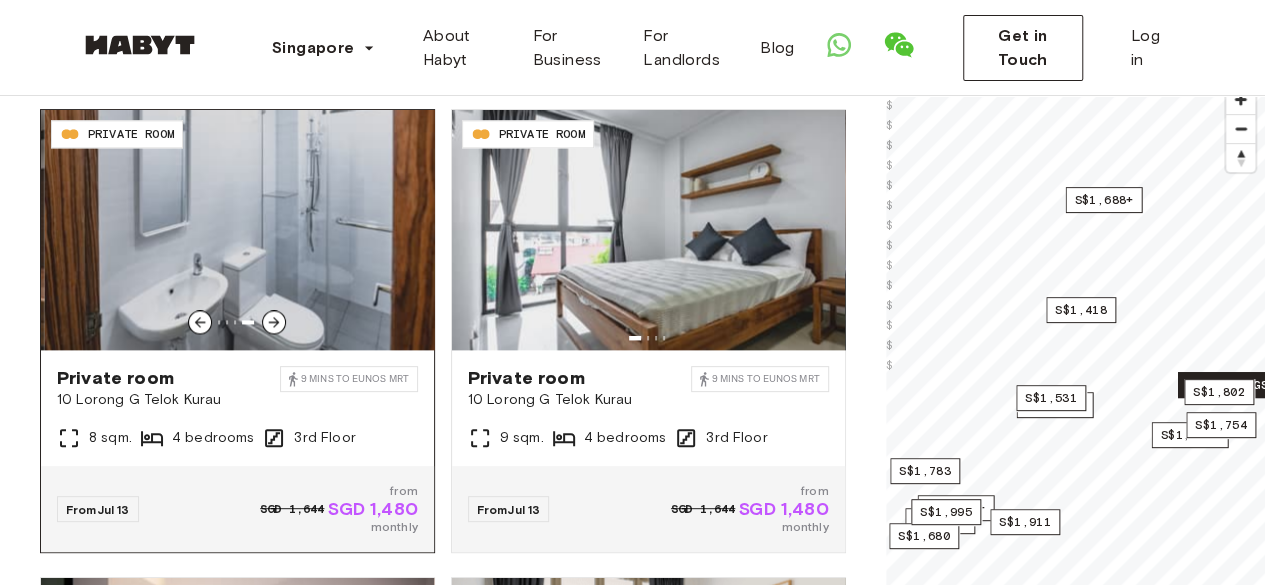 click 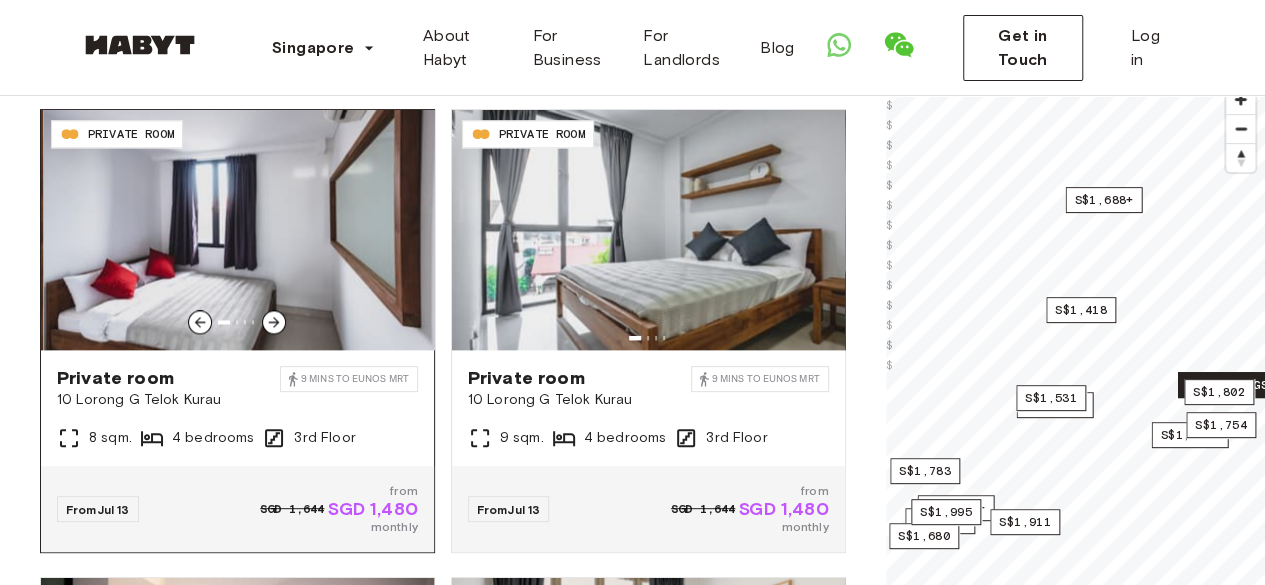 click 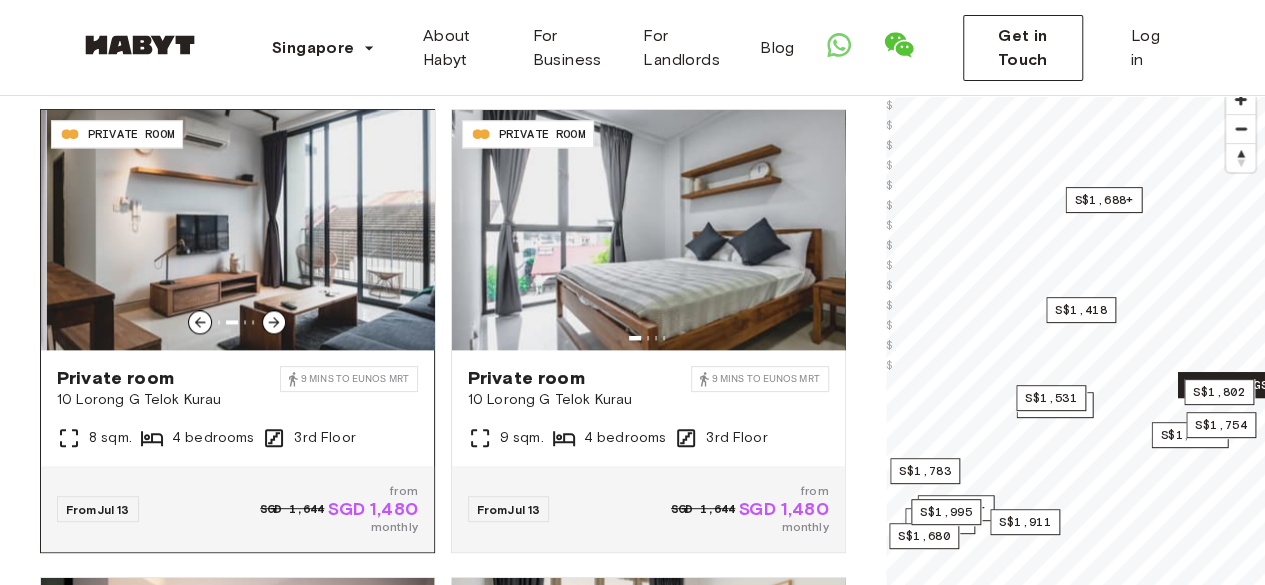 click 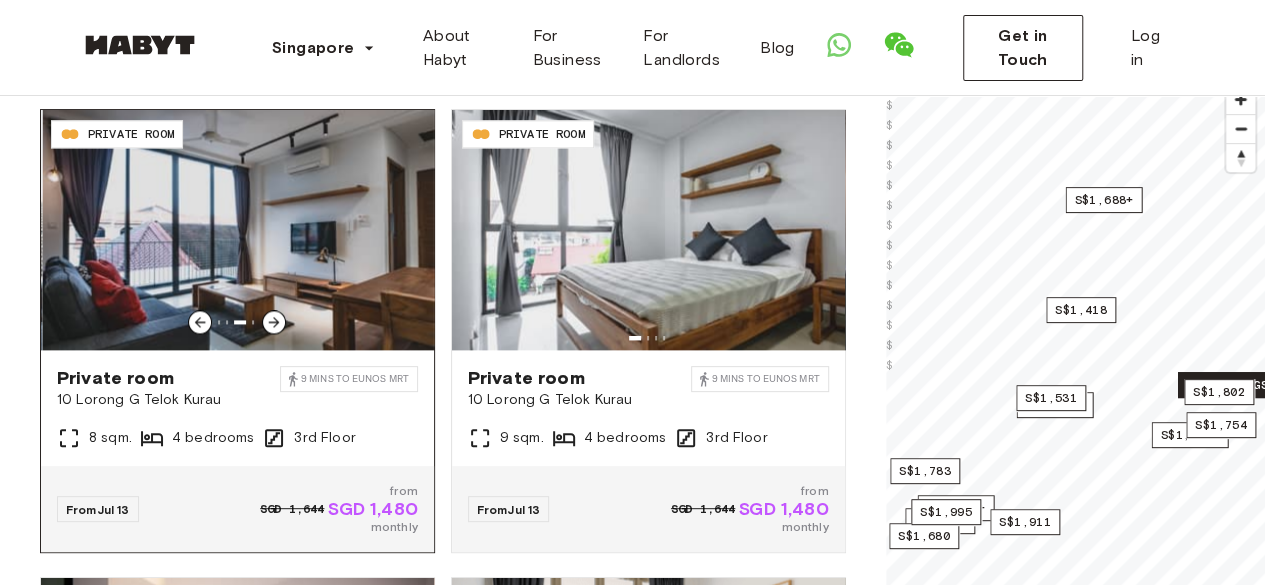click 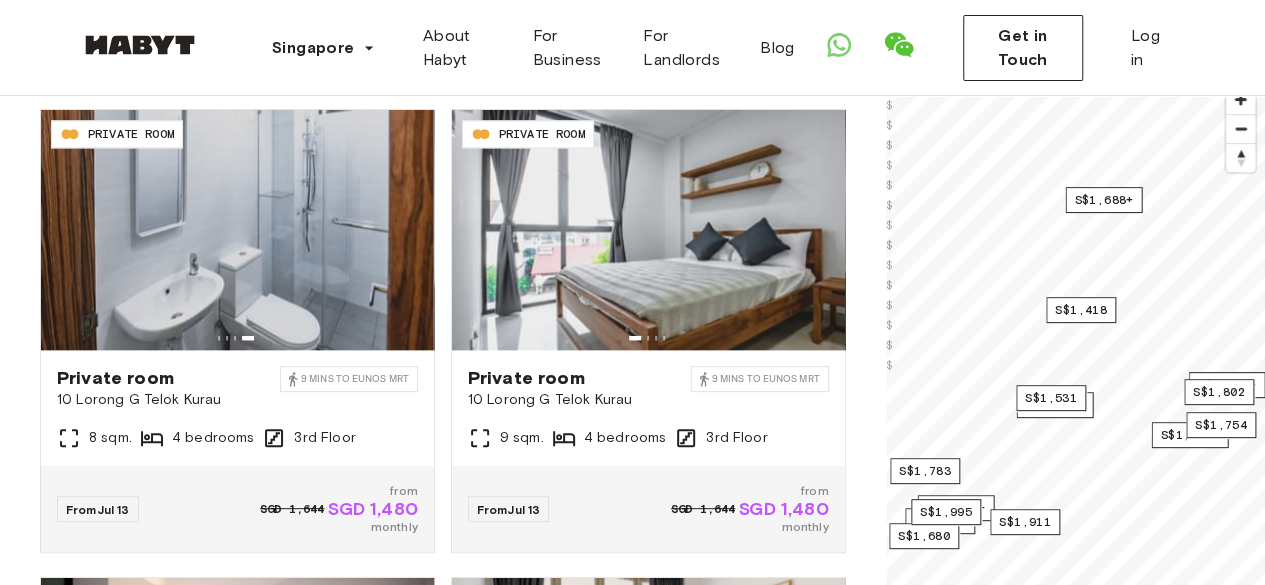 scroll, scrollTop: 0, scrollLeft: 0, axis: both 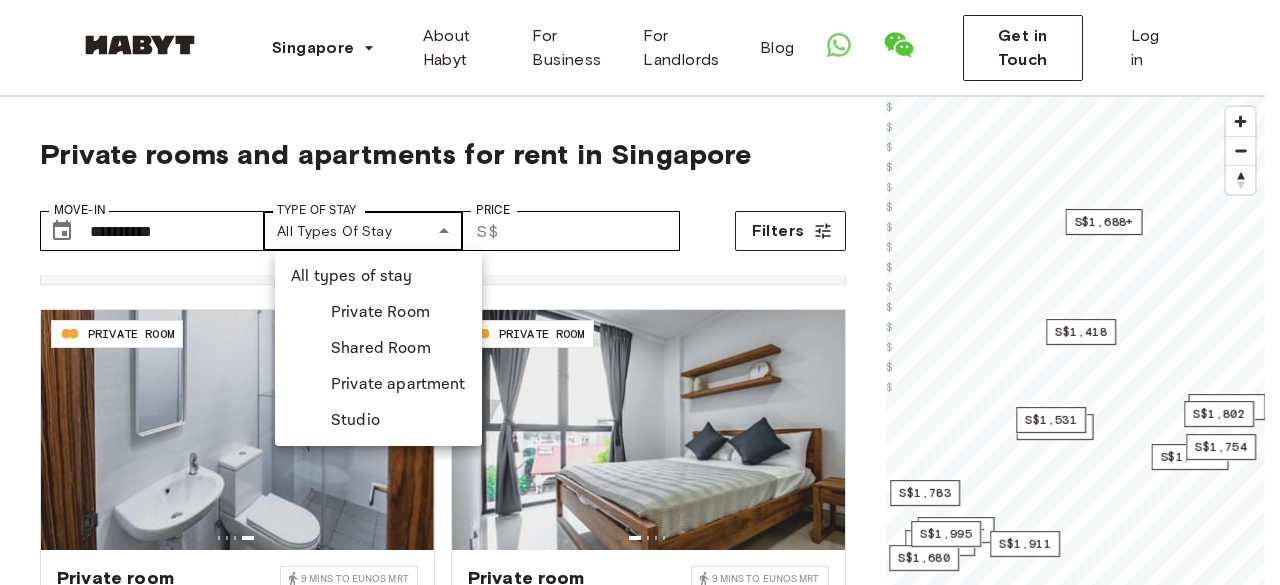 click on "**********" at bounding box center (640, 2332) 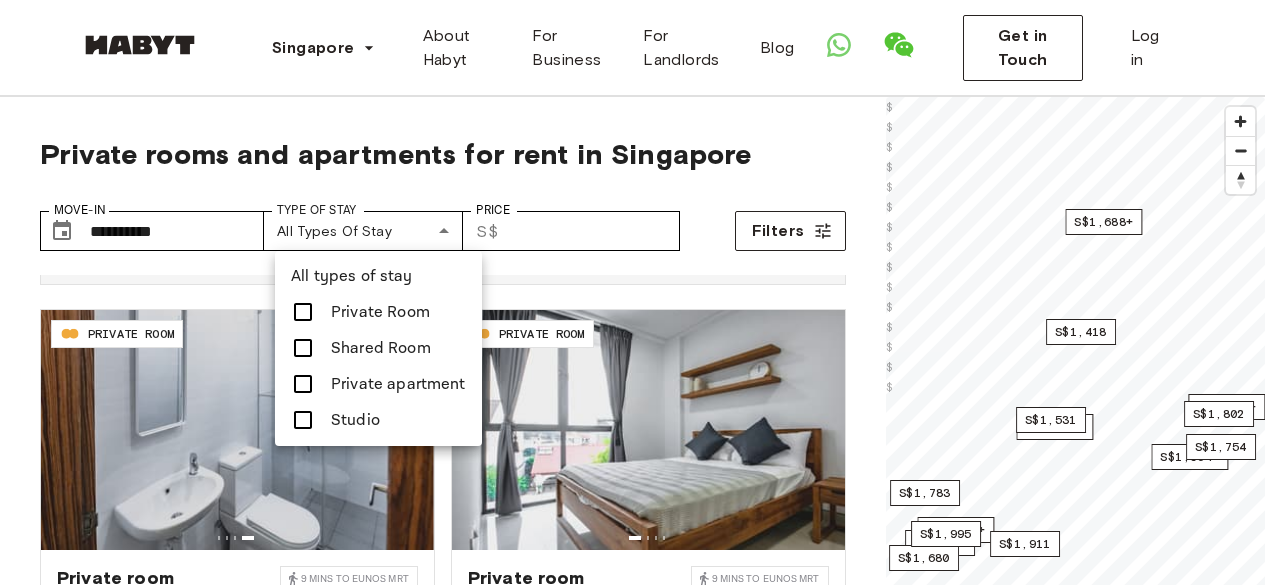 click at bounding box center (303, 312) 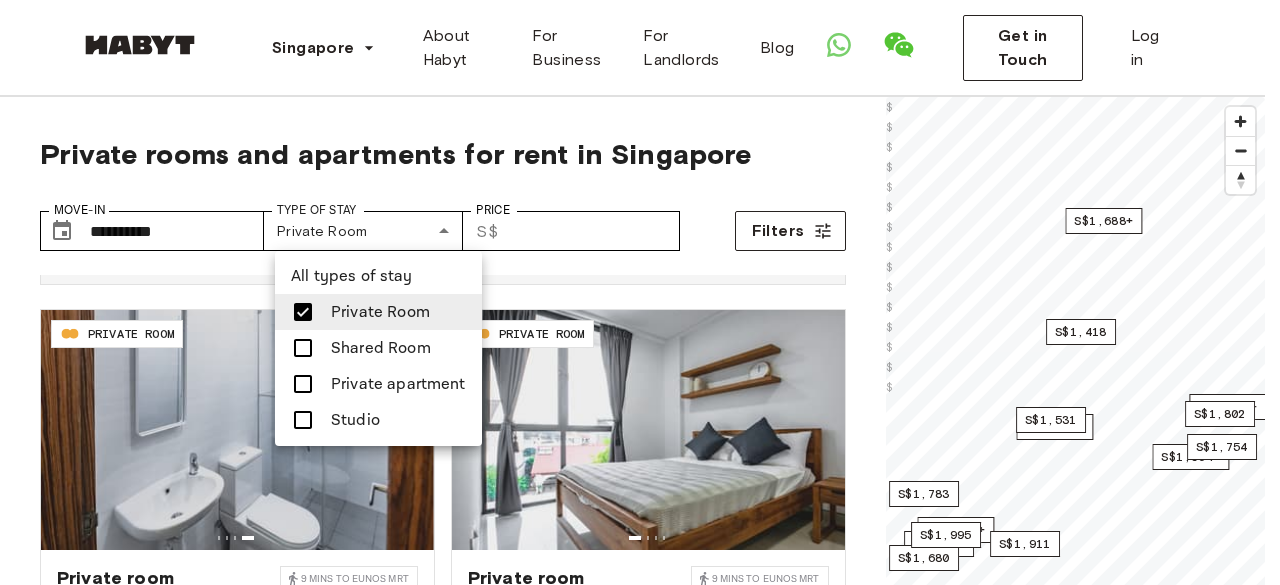 click at bounding box center [640, 292] 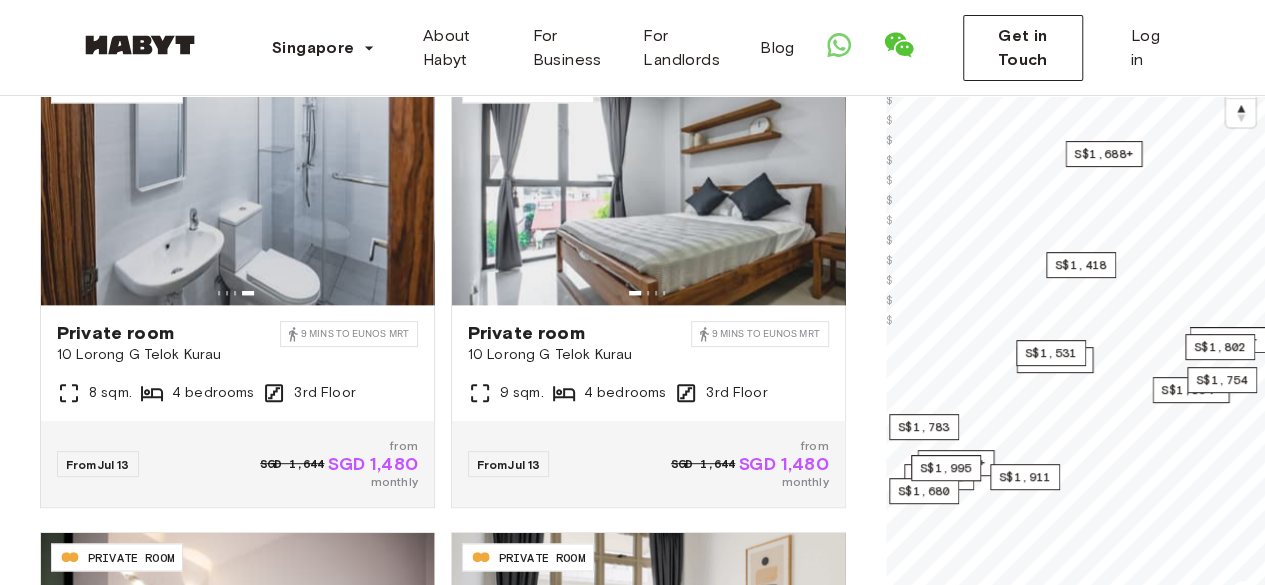 scroll, scrollTop: 188, scrollLeft: 0, axis: vertical 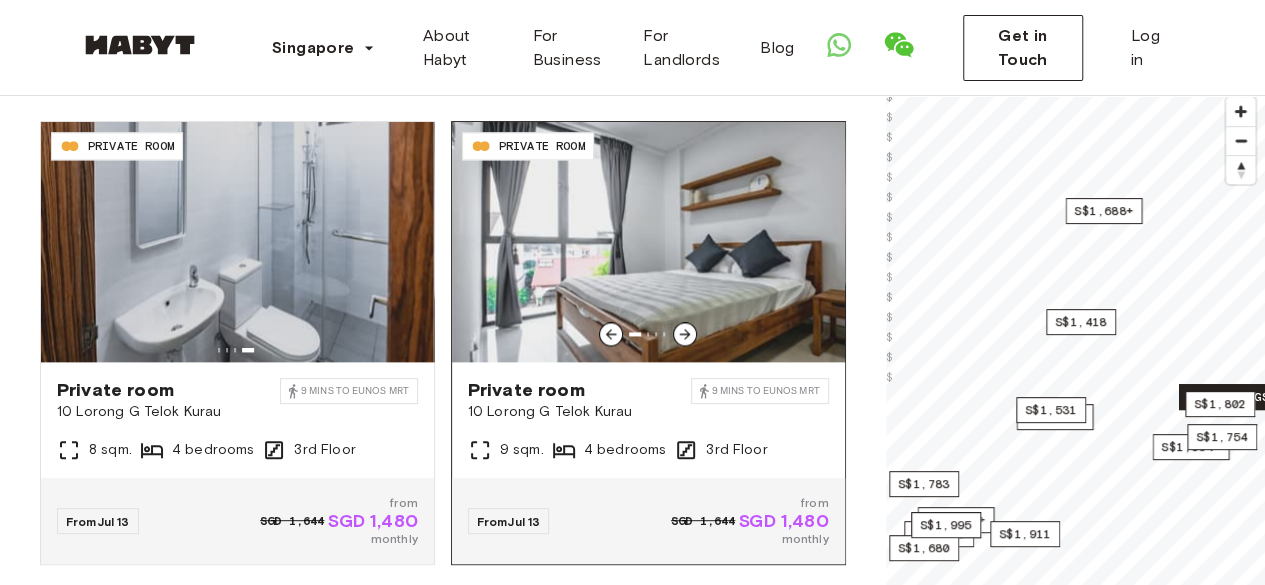 click on "Private room" at bounding box center [579, 390] 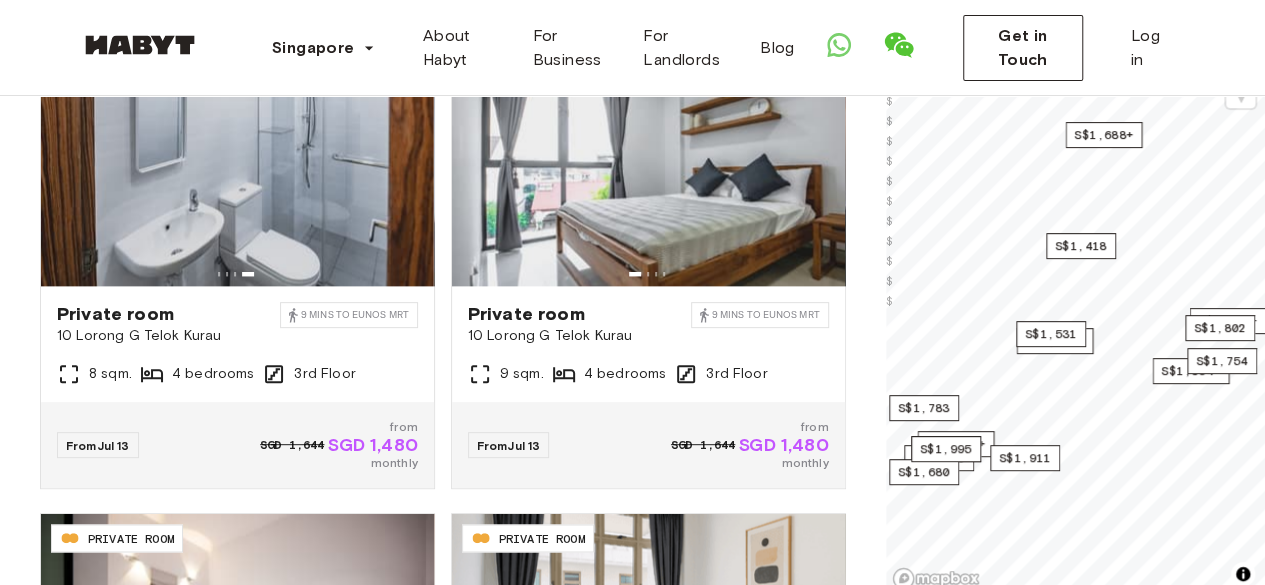 scroll, scrollTop: 248, scrollLeft: 0, axis: vertical 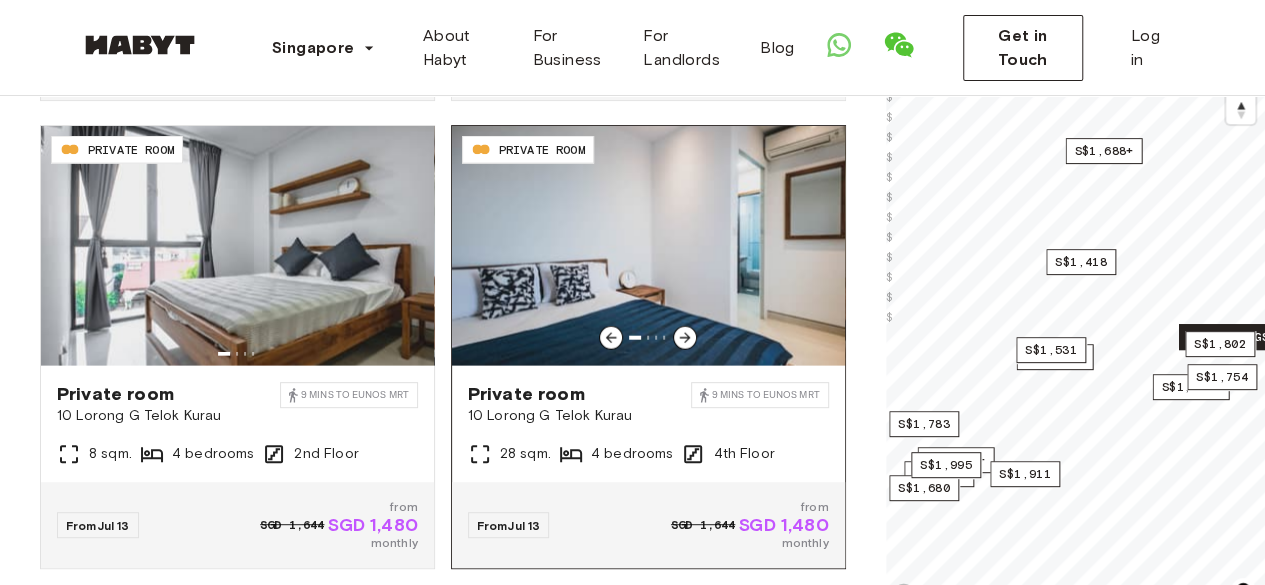 click on "10 Lorong G Telok Kurau" at bounding box center (579, 416) 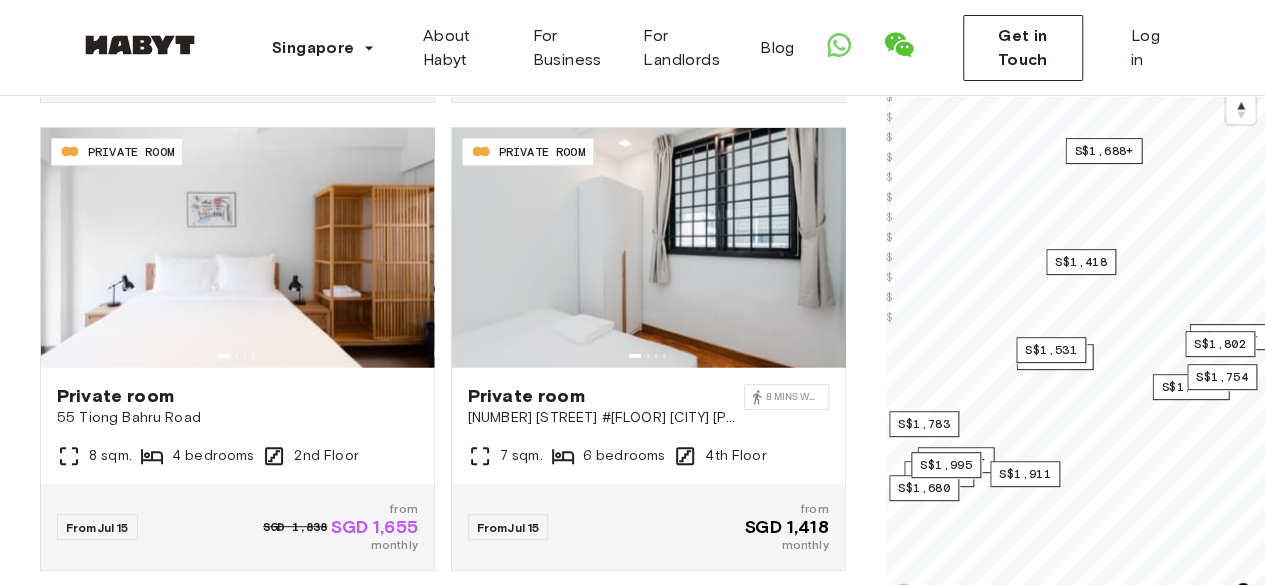 scroll, scrollTop: 2738, scrollLeft: 0, axis: vertical 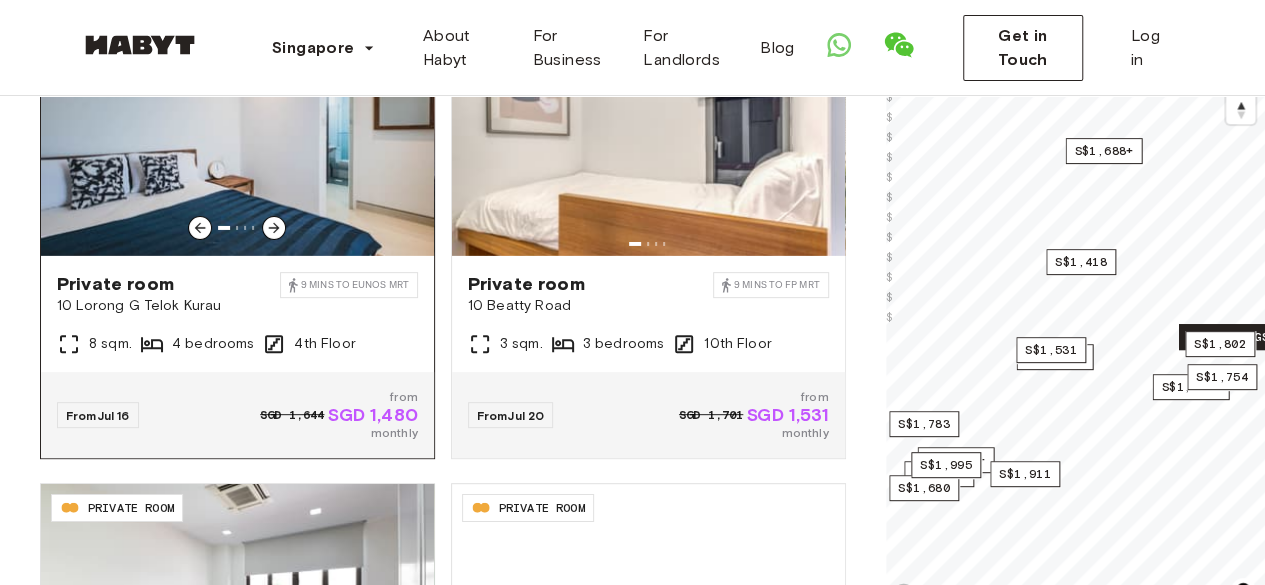 click on "Private room" at bounding box center [168, 284] 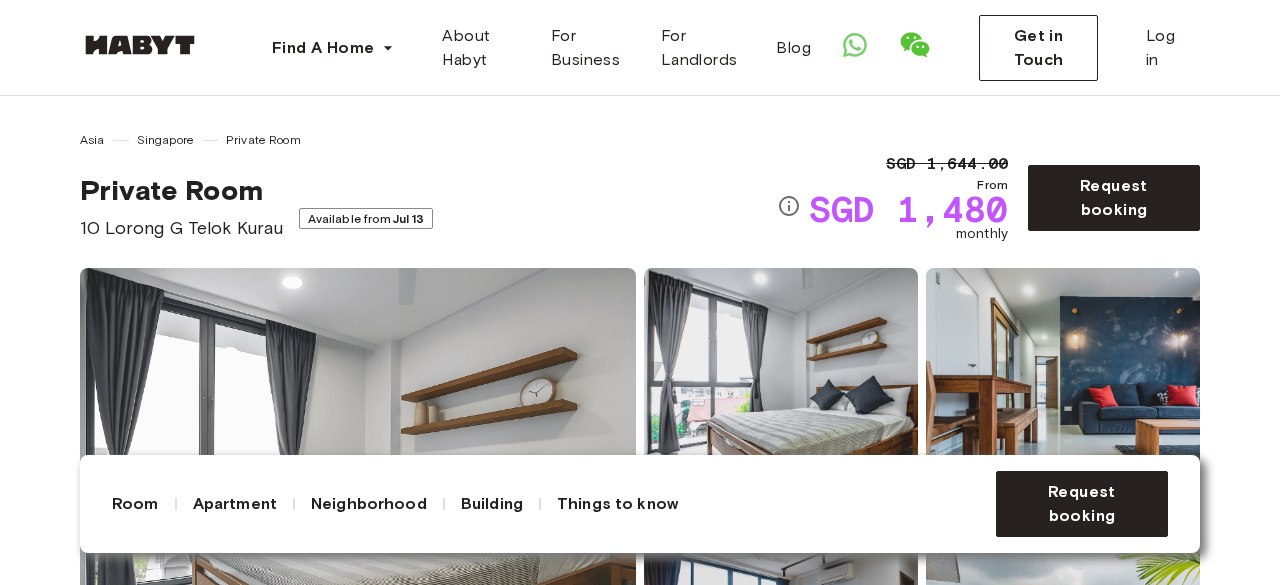 scroll, scrollTop: 0, scrollLeft: 0, axis: both 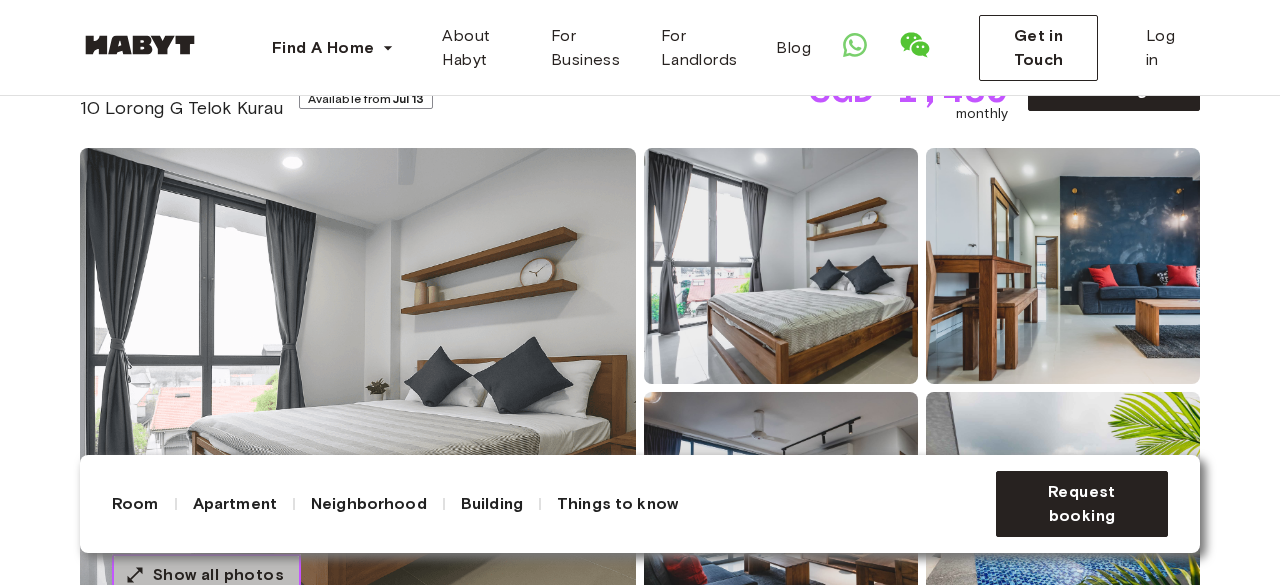 click on "Show all photos" at bounding box center (218, 575) 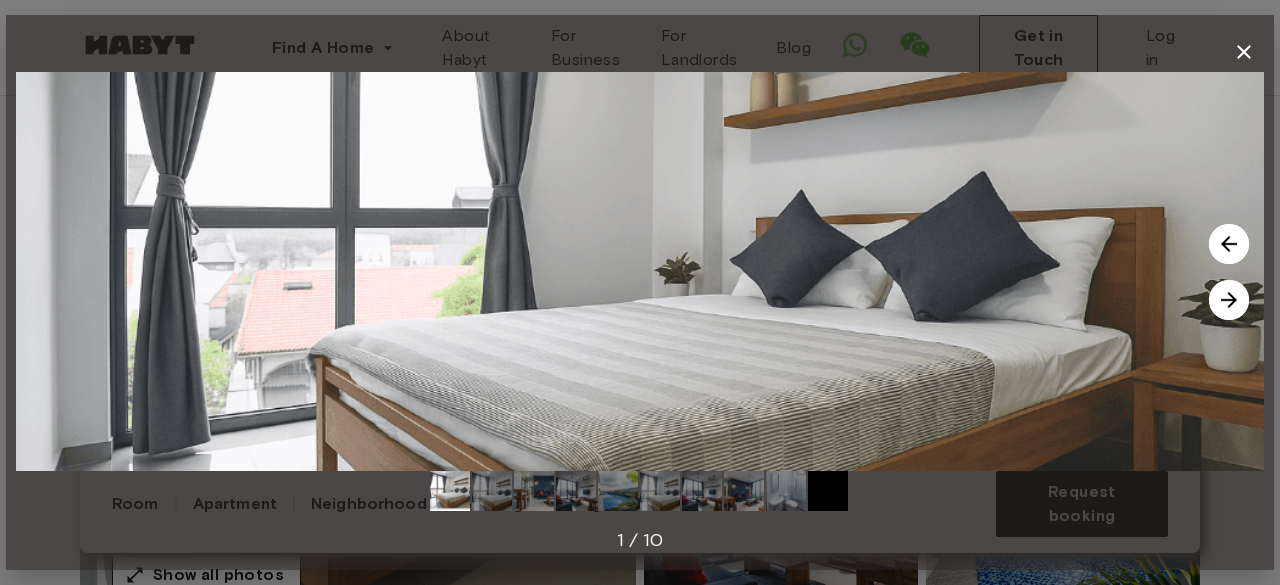 click at bounding box center [1229, 300] 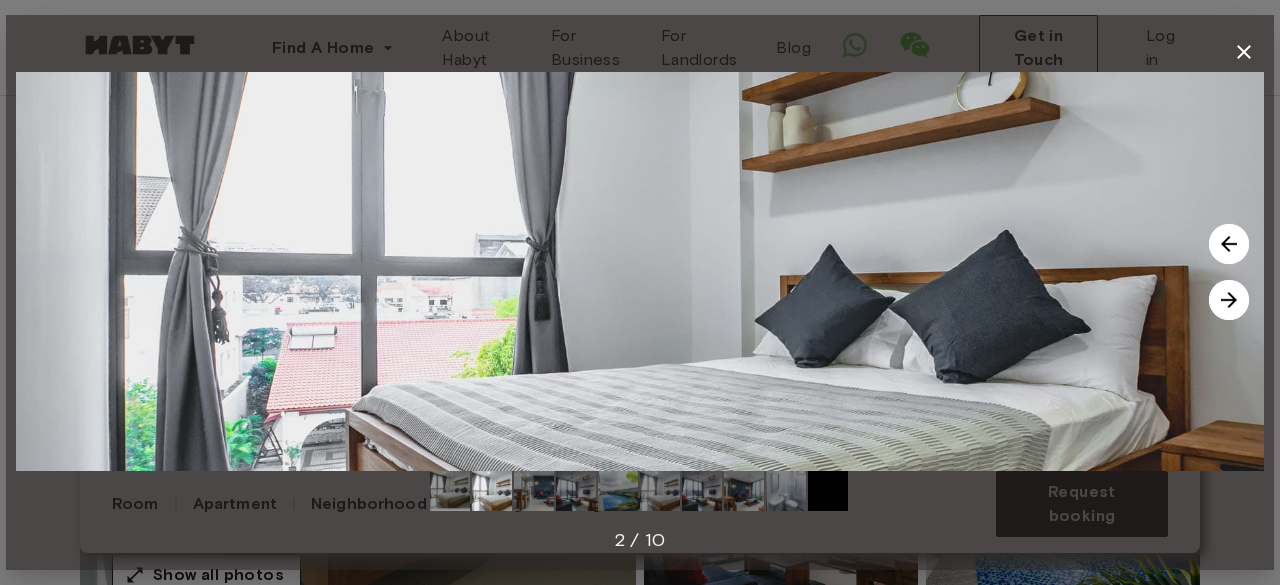 click at bounding box center [1229, 300] 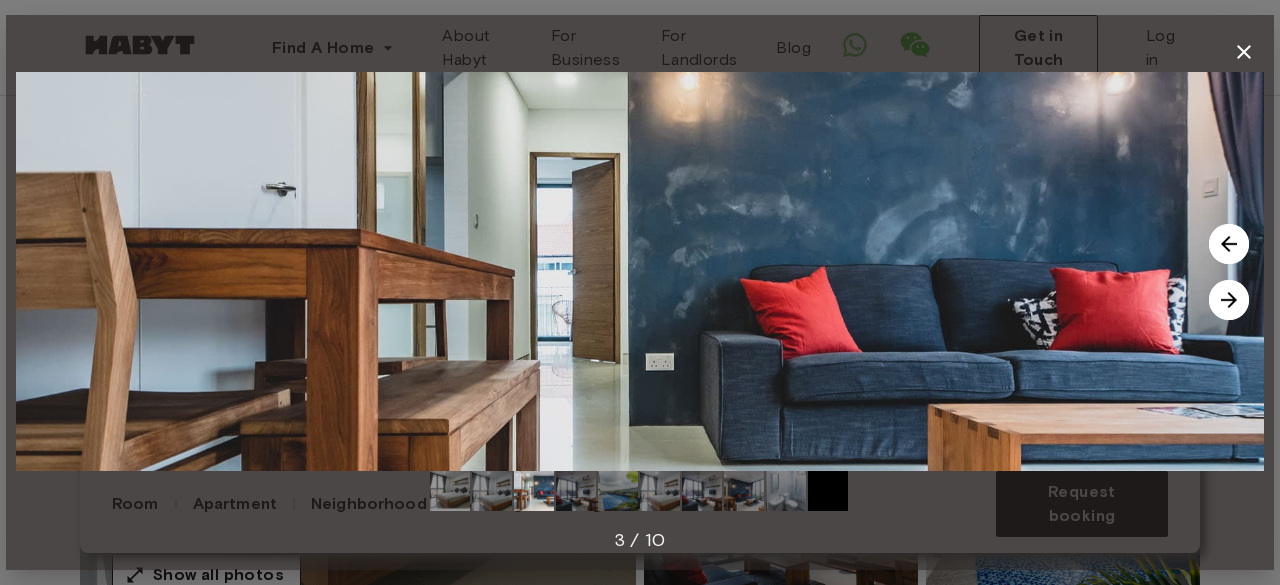 click at bounding box center (1229, 300) 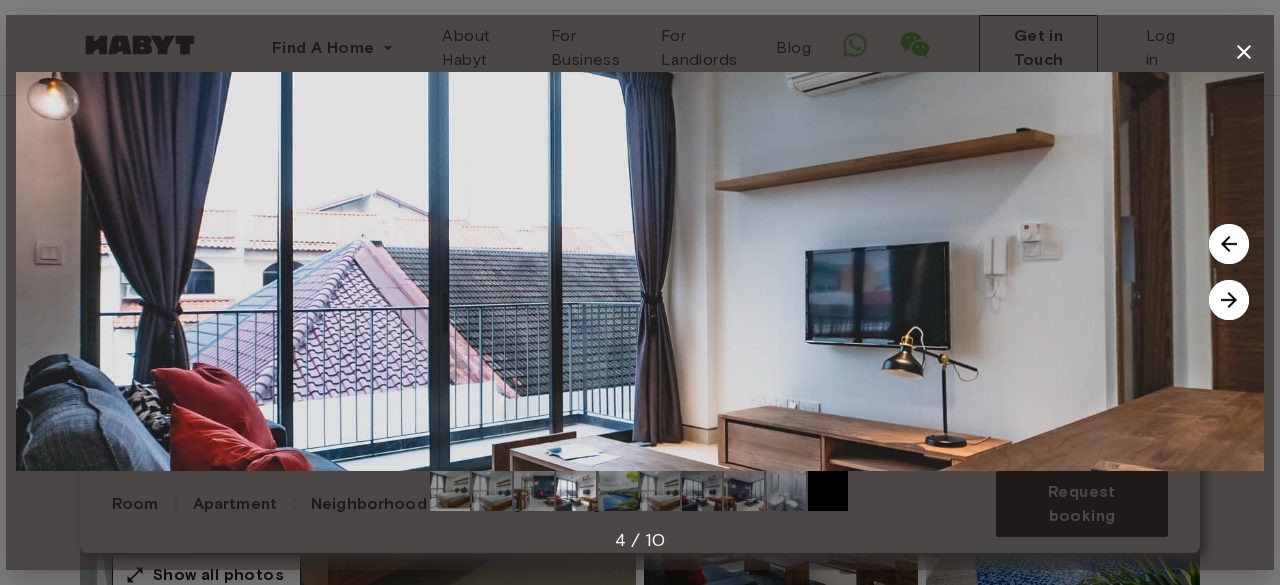 click at bounding box center (1229, 300) 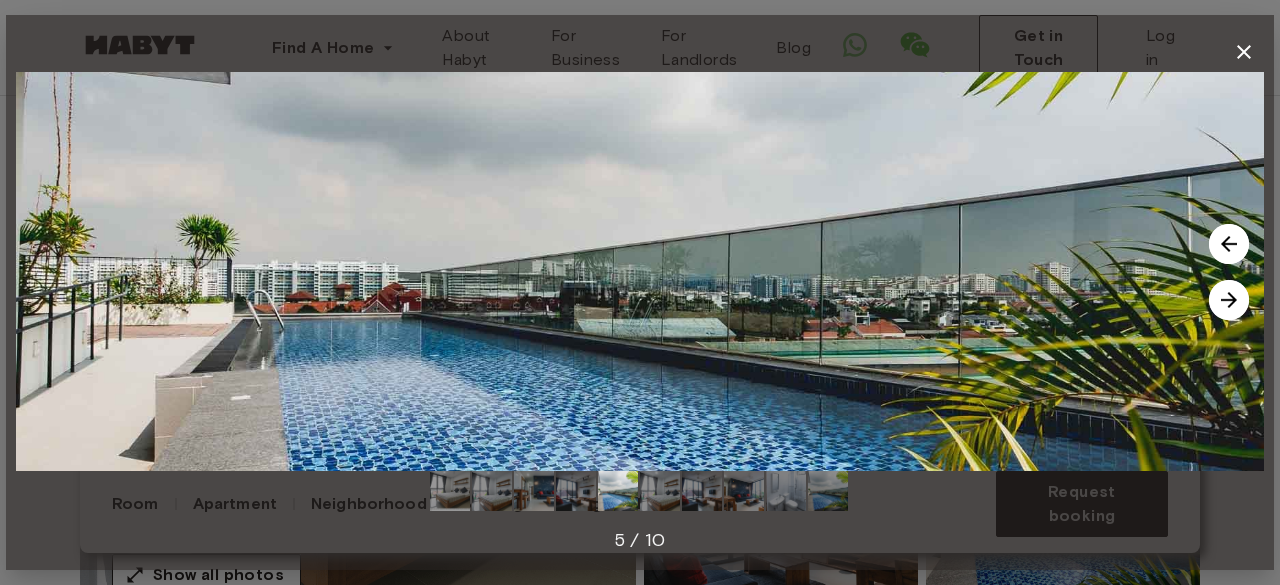 click at bounding box center (1229, 300) 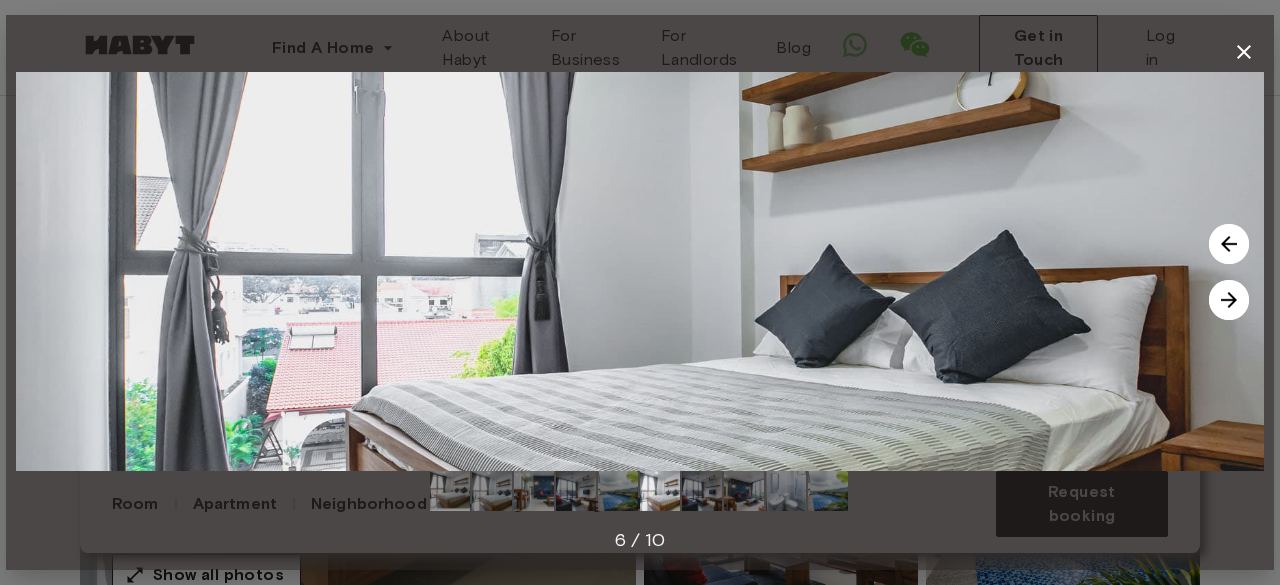 click at bounding box center (1229, 300) 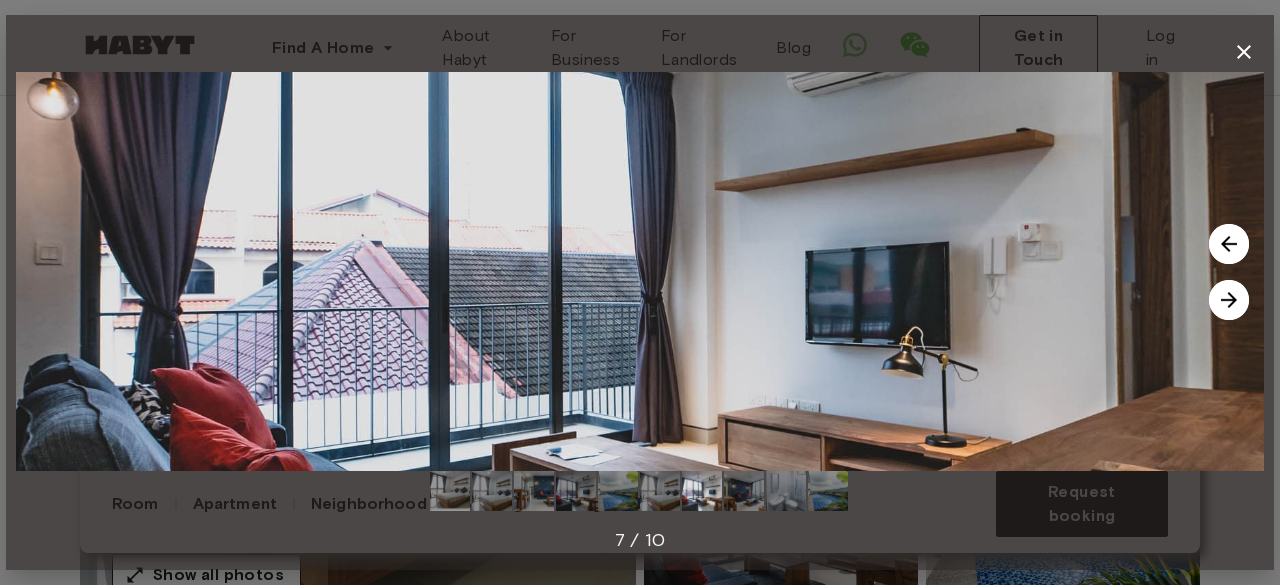 click at bounding box center [1229, 300] 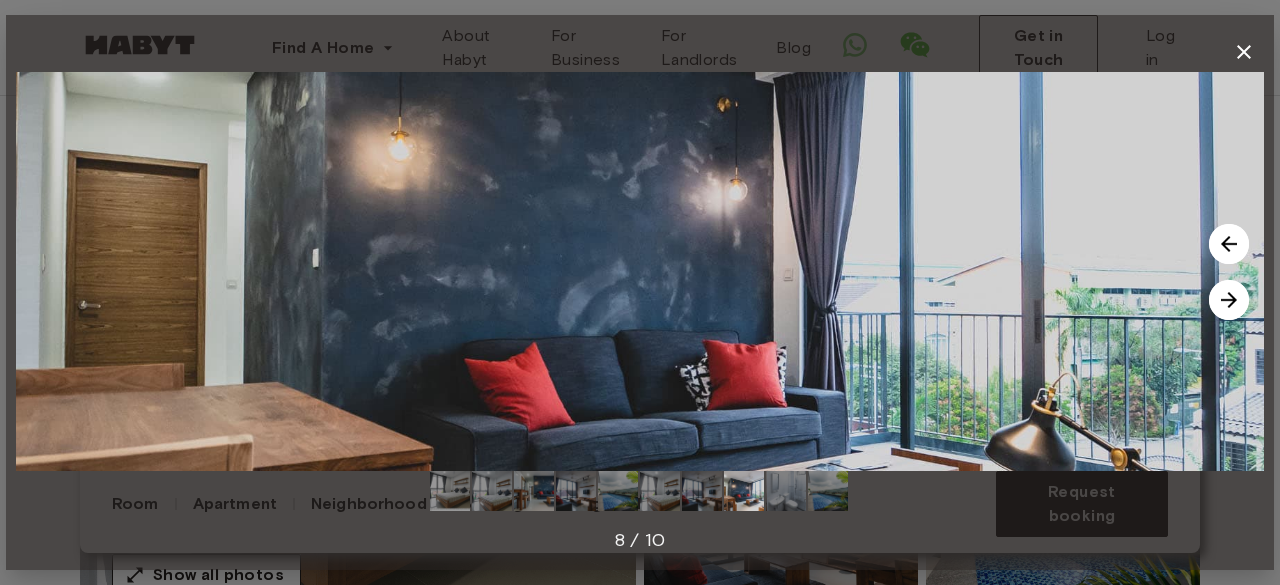 click at bounding box center (1229, 300) 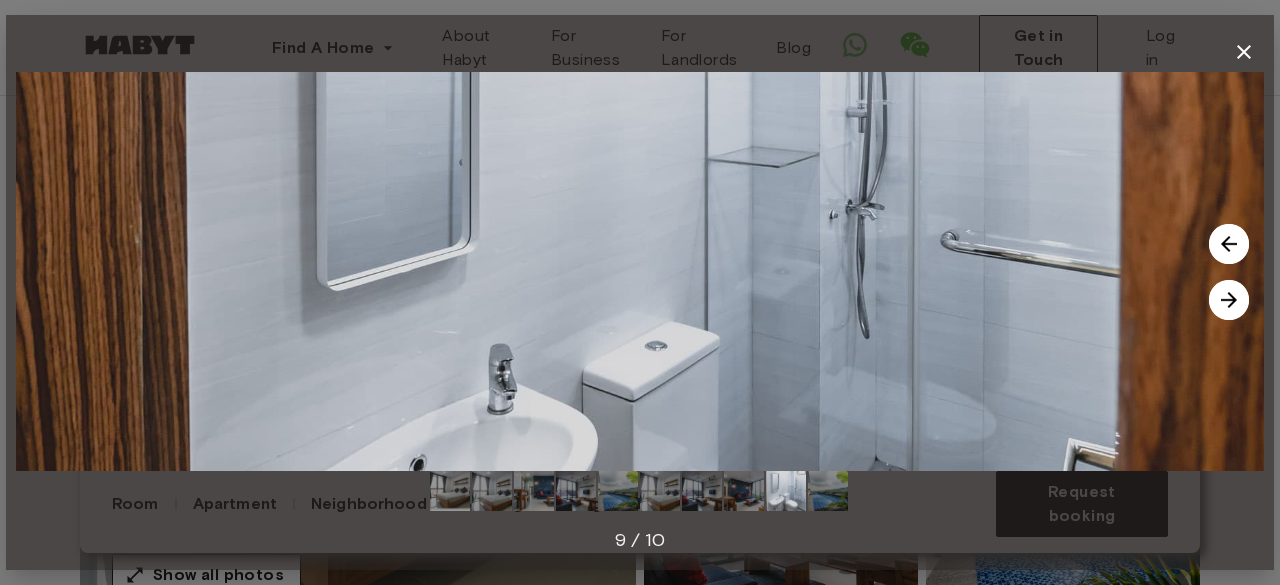 click at bounding box center (1229, 300) 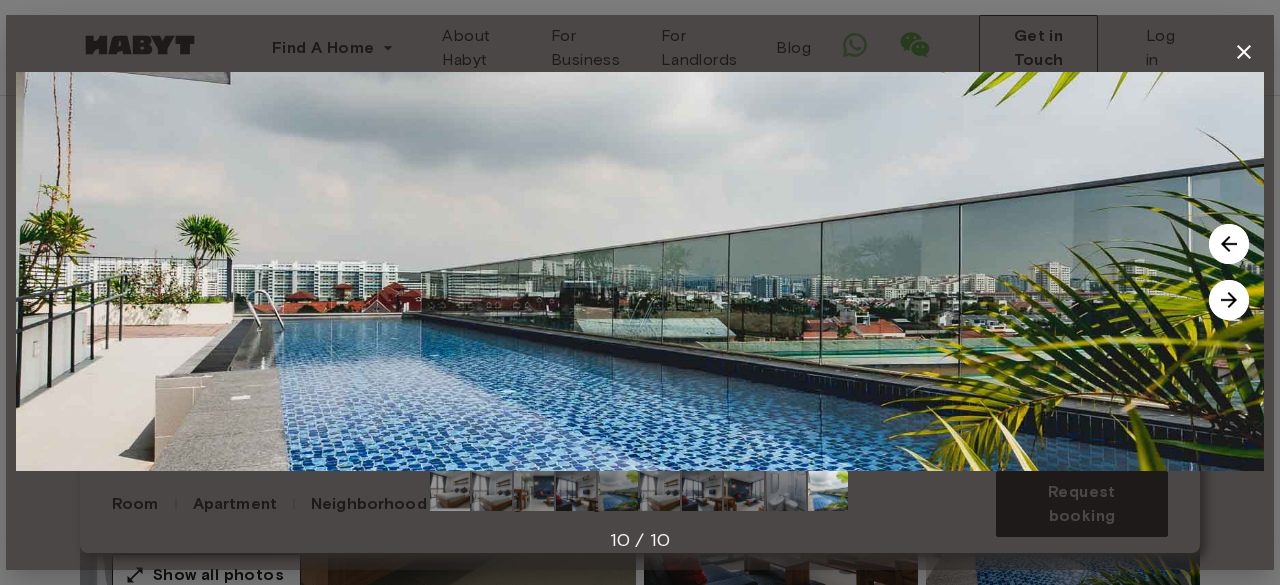 click at bounding box center [1229, 300] 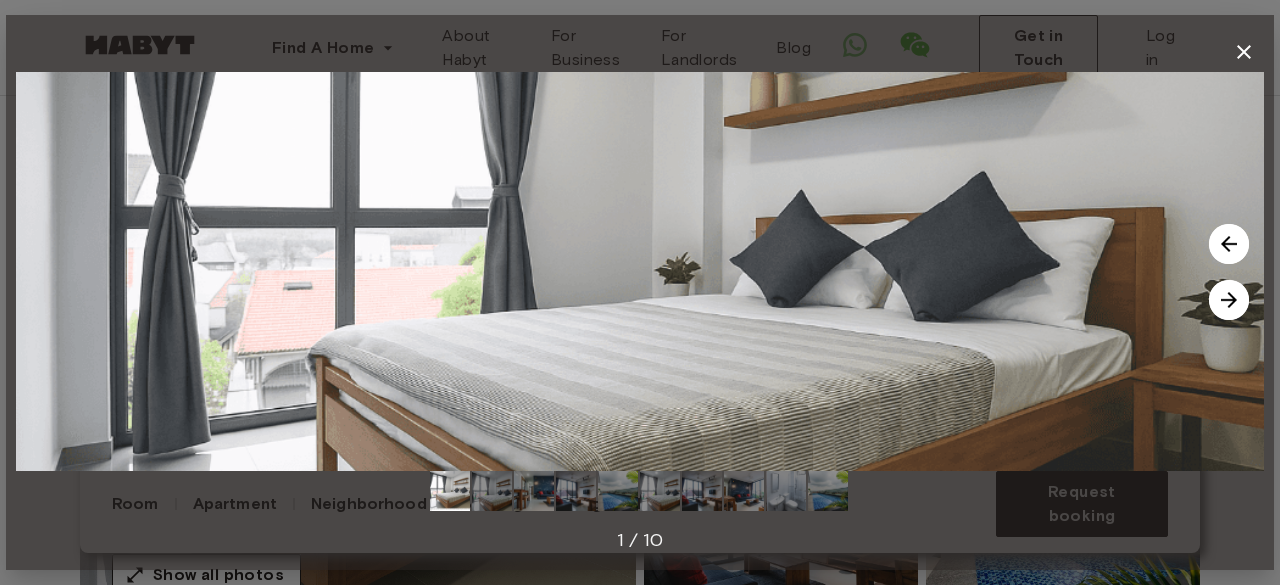 click at bounding box center (1229, 300) 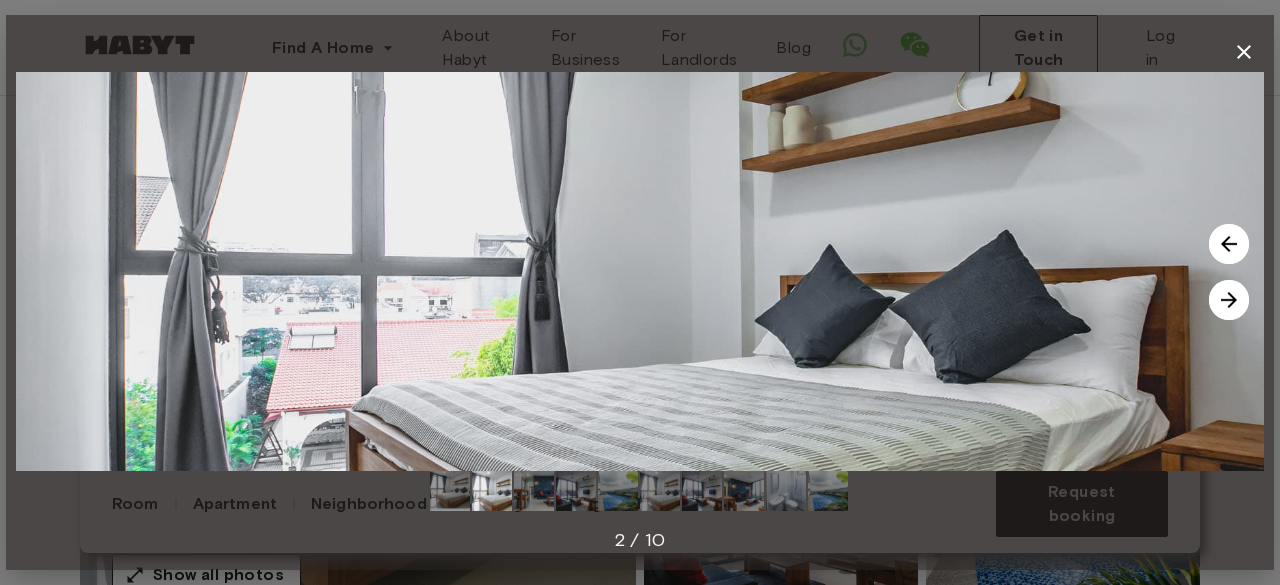 click 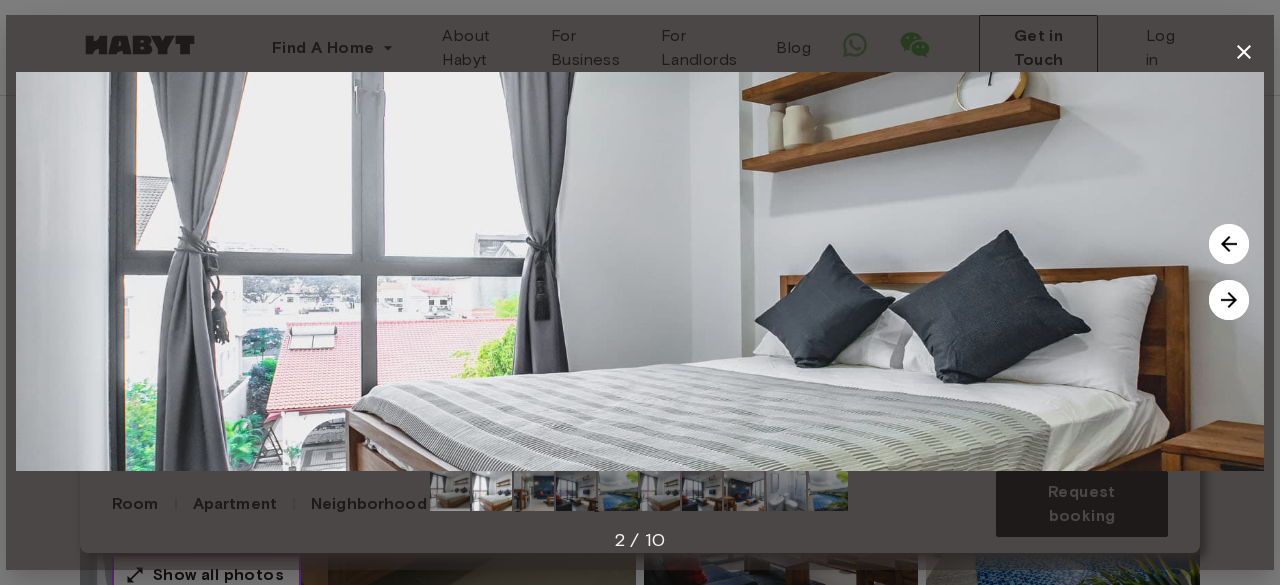 scroll, scrollTop: 130, scrollLeft: 0, axis: vertical 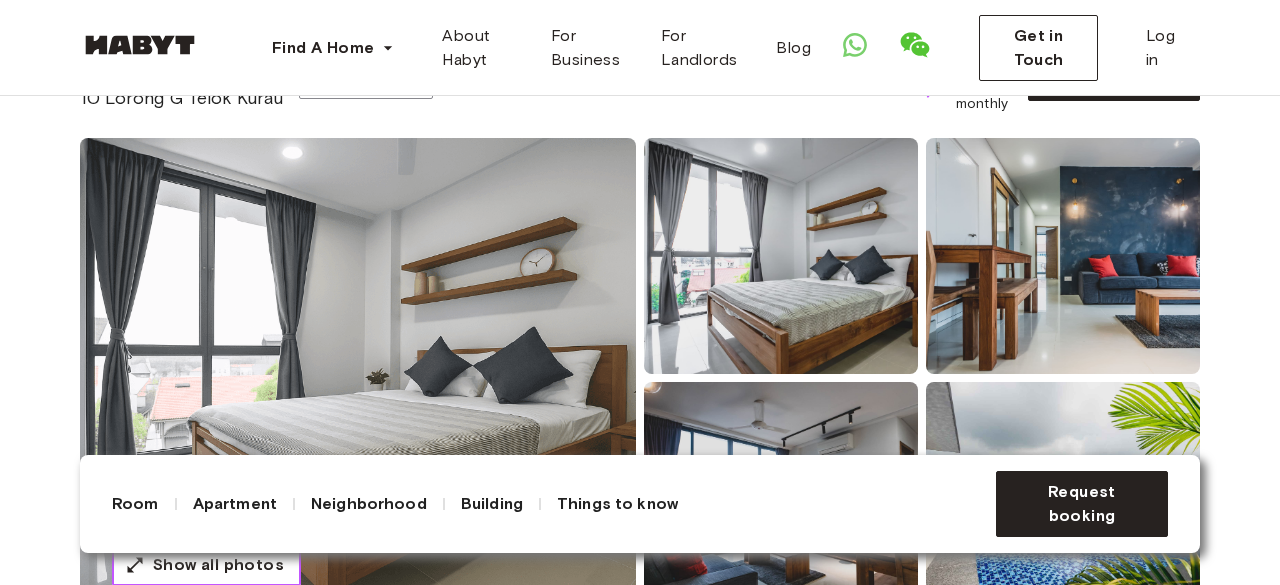 type 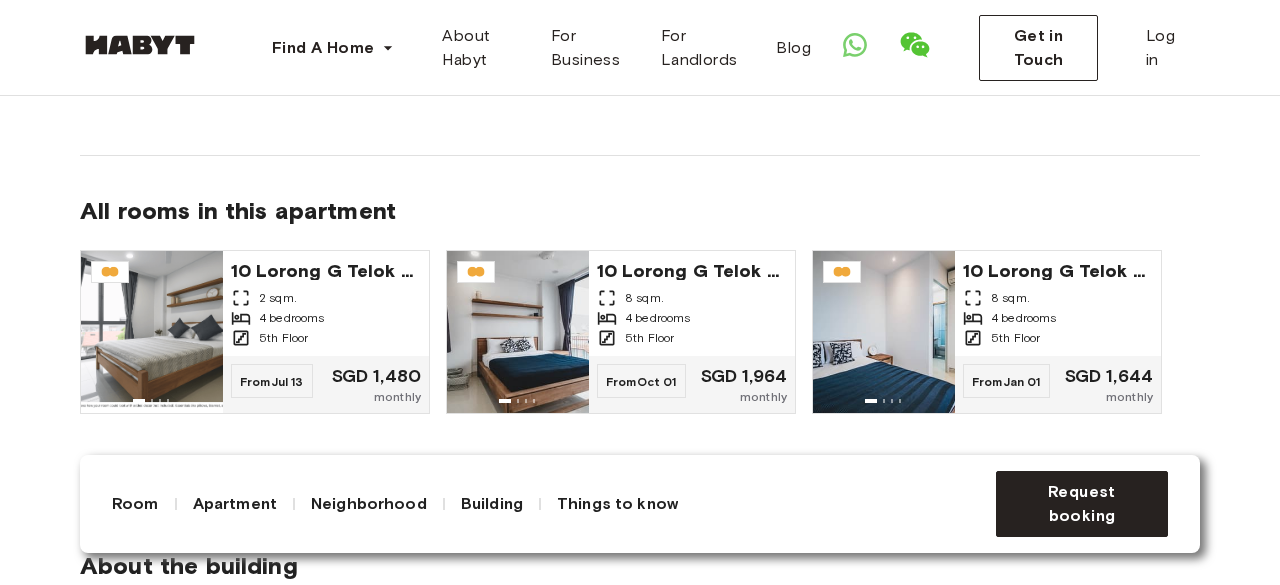 scroll, scrollTop: 1650, scrollLeft: 0, axis: vertical 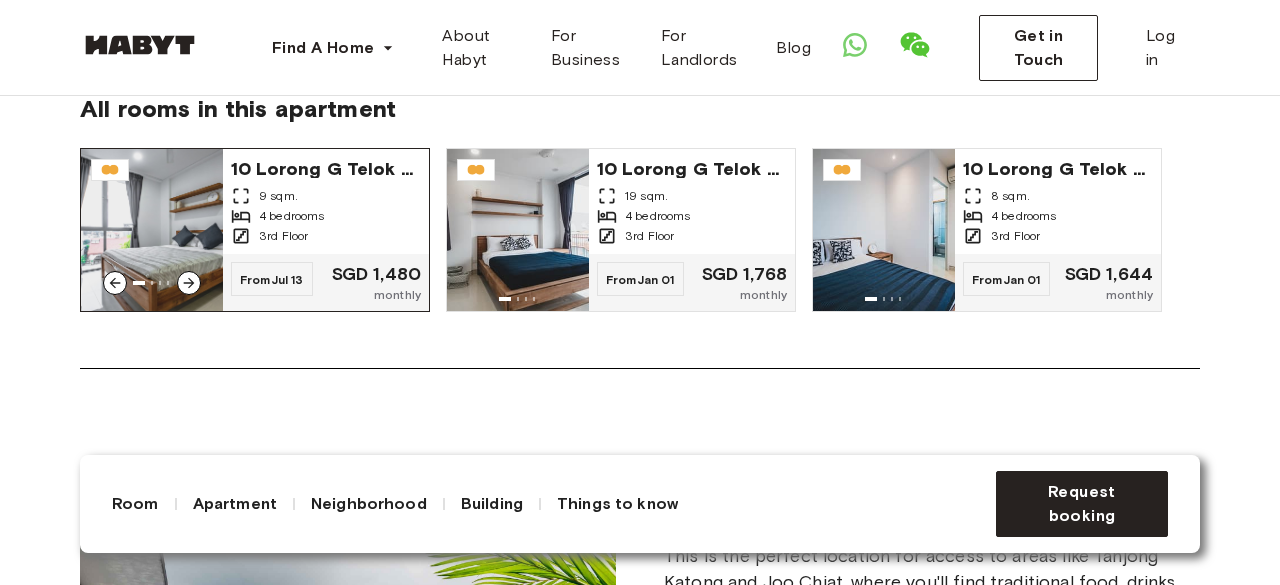 click on "10 Lorong G Telok Kurau" at bounding box center (326, 167) 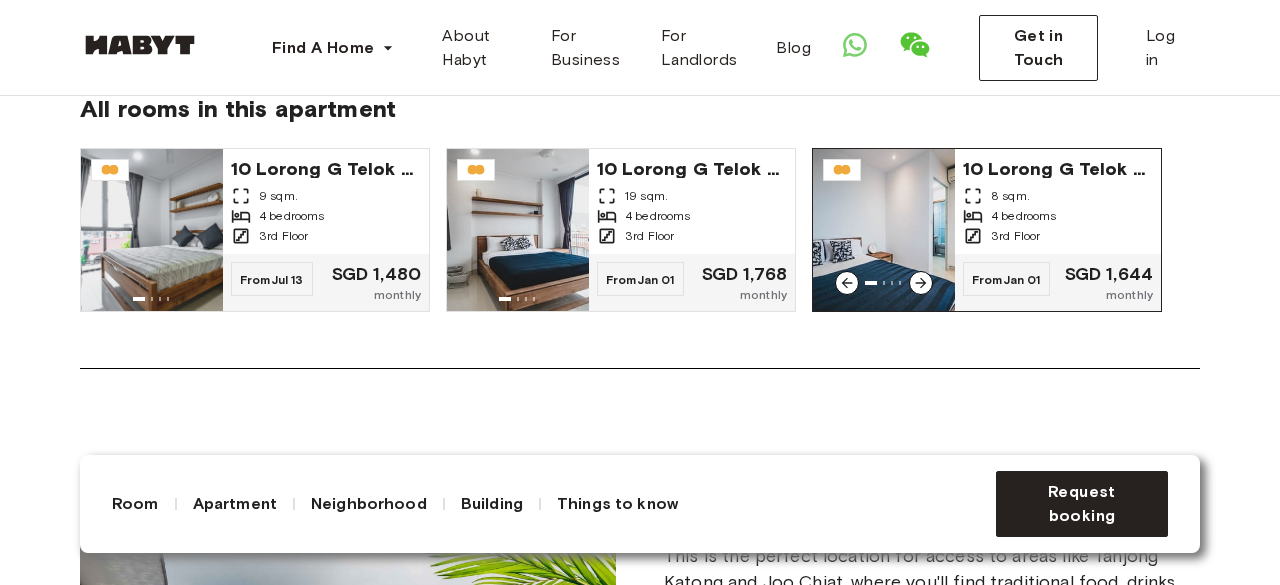 click on "8 sqm." at bounding box center (1058, 196) 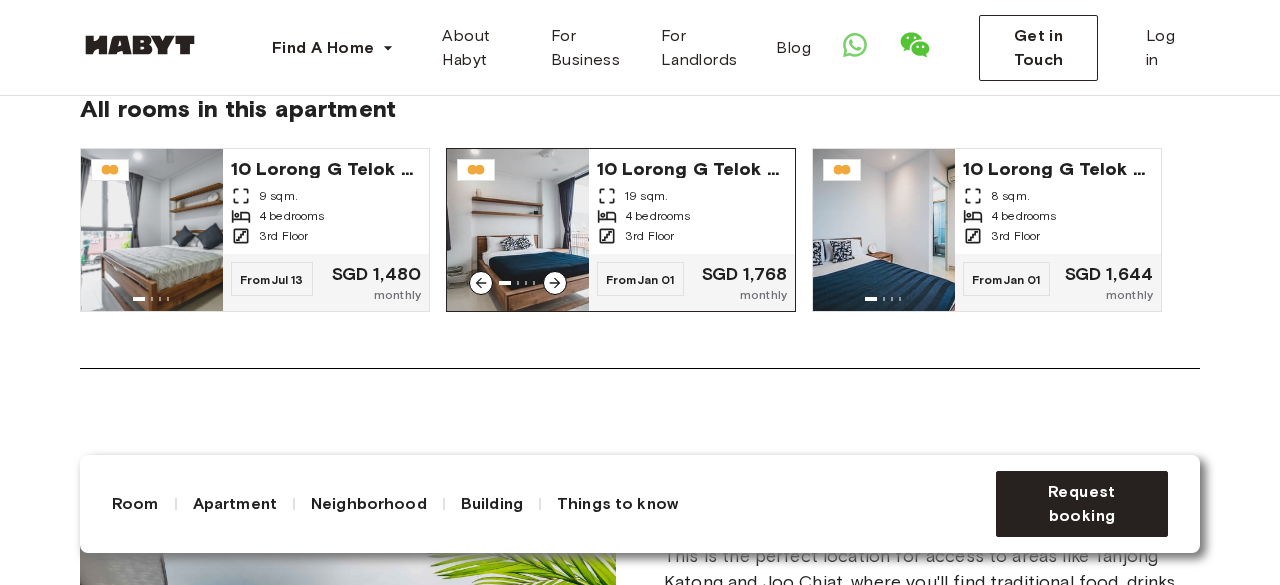 click on "4 bedrooms" at bounding box center (658, 216) 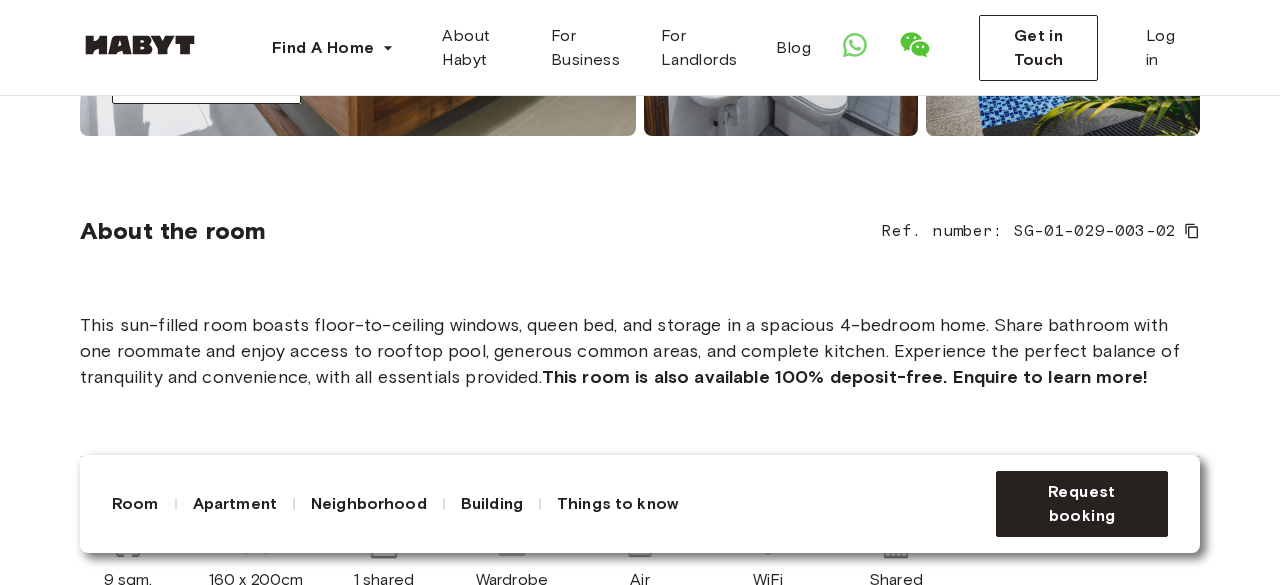 scroll, scrollTop: 400, scrollLeft: 0, axis: vertical 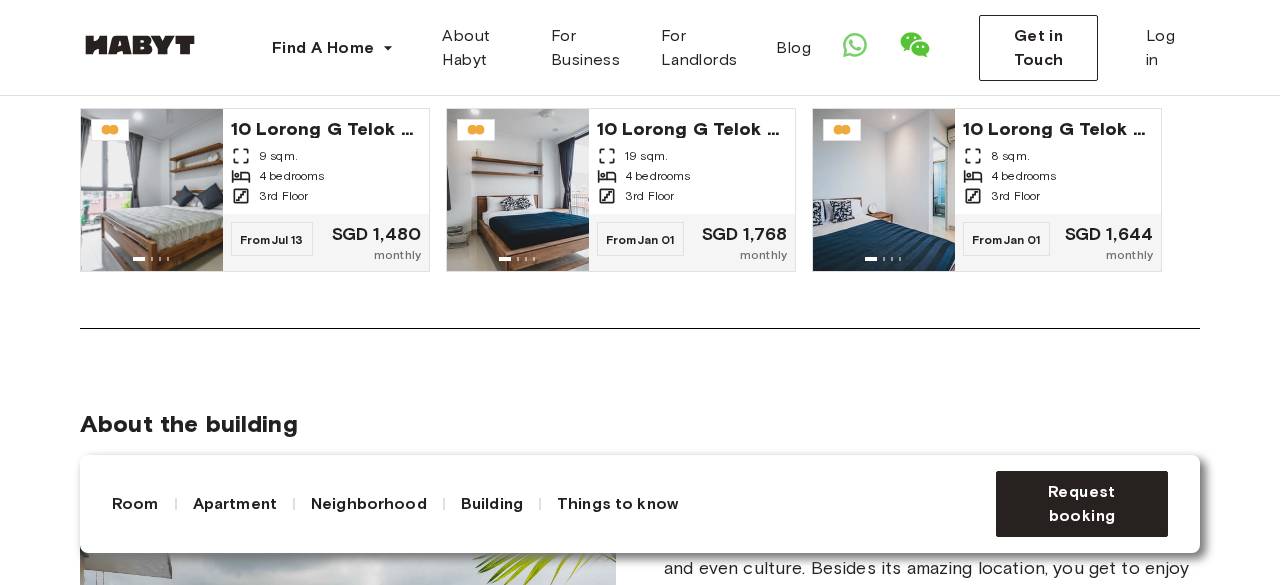 click on "About the apartment Discover spacious comfort in sought-after Eunos. This inviting 4-bedroom residence features flowing living areas, dedicated dining space, and modern kitchen, plus a swimming pool for residents. Located in a peaceful enclave yet minutes from Eunos MRT, surrounded by diverse dining options and shopping destinations. 77 sqm. 3rd Floor 4 bedrooms Smart TV 1 shared bathroom Shared community space Small appliances Shared balcony Washer and dryer Refrigerator Fully-equipped kitchen Dining room Washer and dryer Sofa All rooms in this apartment 10 Lorong G Telok Kurau 9 sqm. 4 bedrooms 3rd Floor From  Jul 13 SGD 1,480 monthly 10 Lorong G Telok Kurau 19 sqm. 4 bedrooms 3rd Floor From  Jan 01 SGD 1,768 monthly 10 Lorong G Telok Kurau 8 sqm. 4 bedrooms 3rd Floor From  Jan 01 SGD 1,644 monthly" at bounding box center (640, -87) 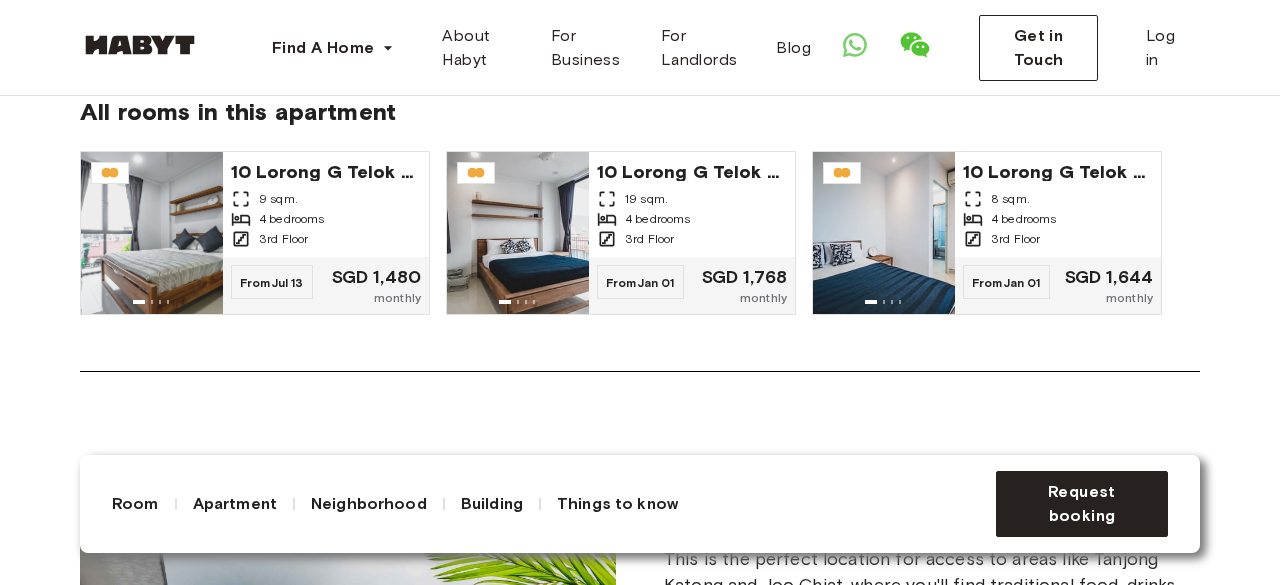 scroll, scrollTop: 1800, scrollLeft: 0, axis: vertical 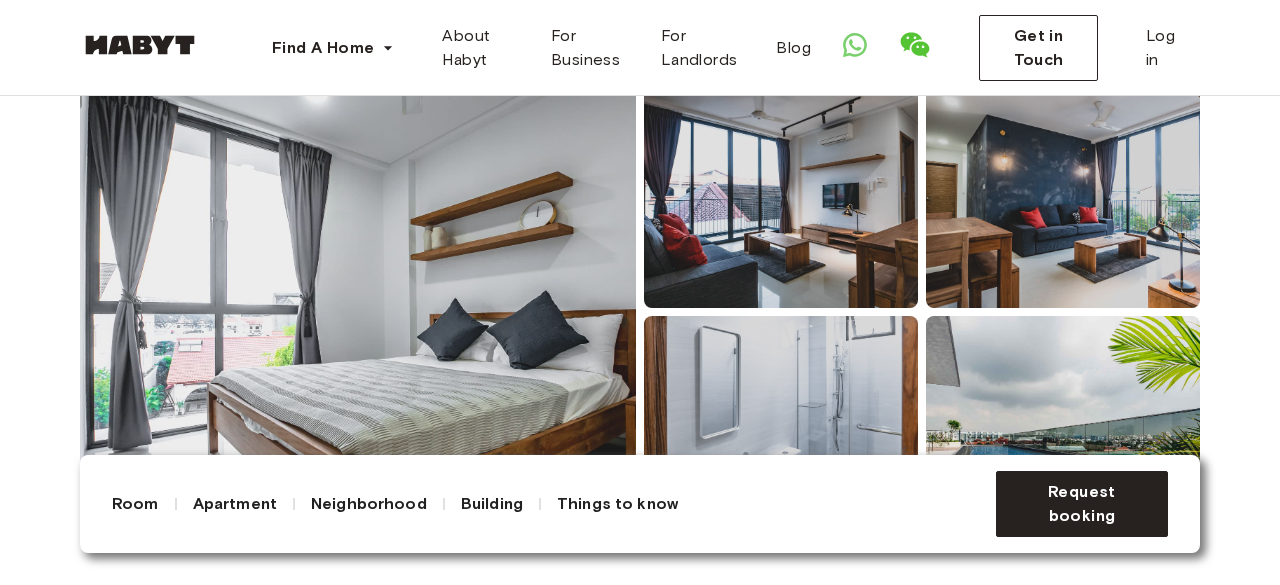 click at bounding box center [358, 312] 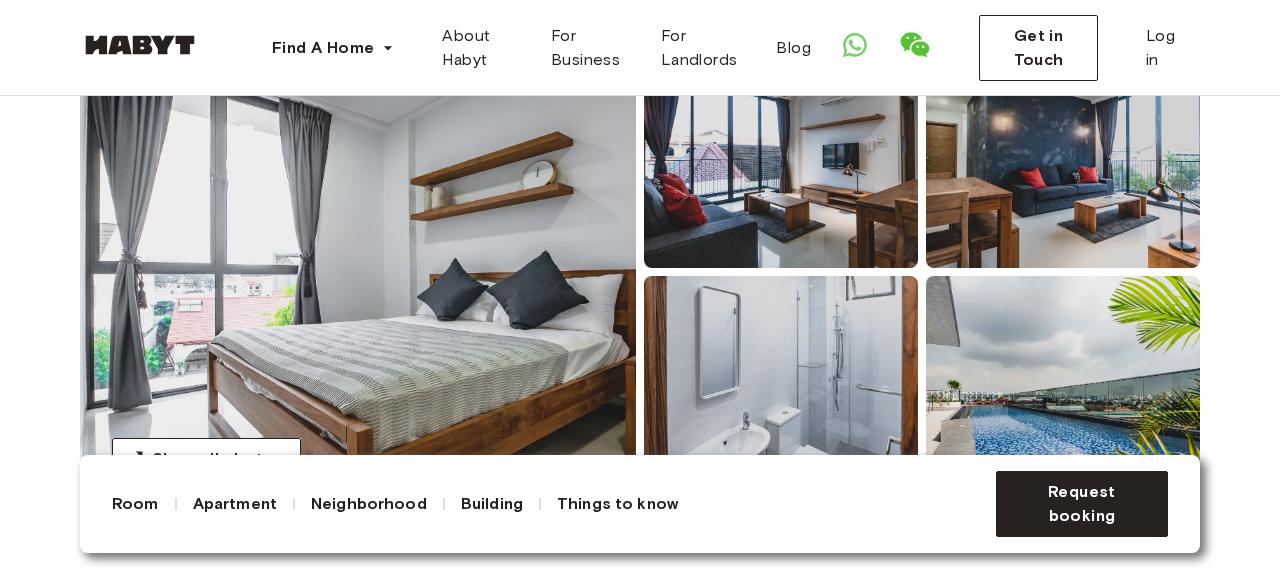 scroll, scrollTop: 276, scrollLeft: 0, axis: vertical 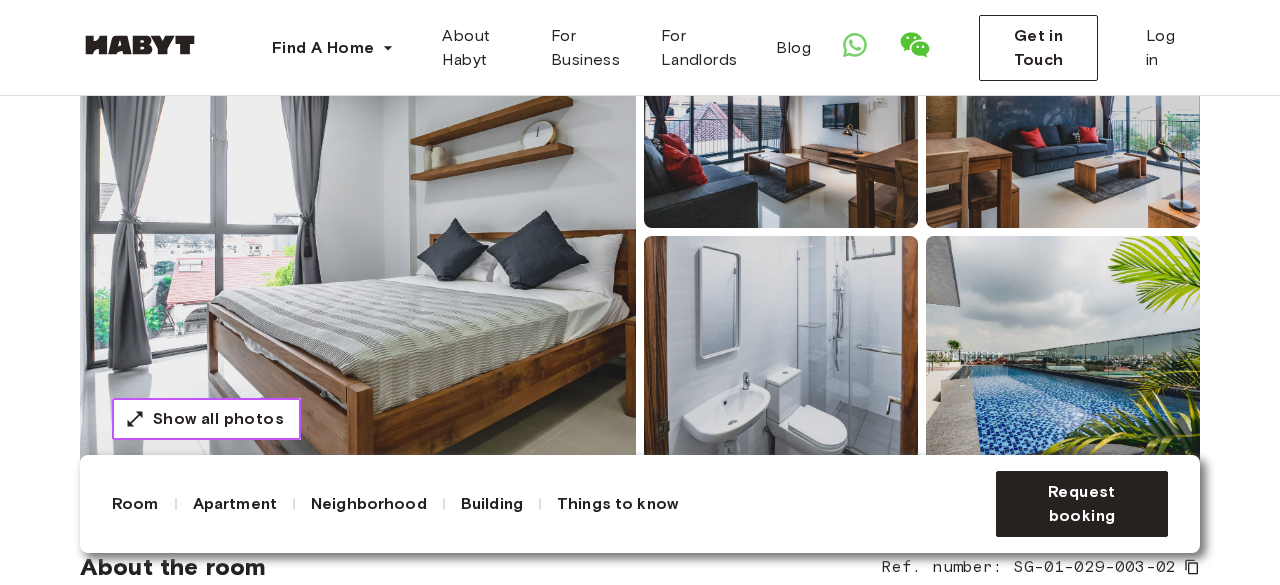 click on "Show all photos" at bounding box center (218, 419) 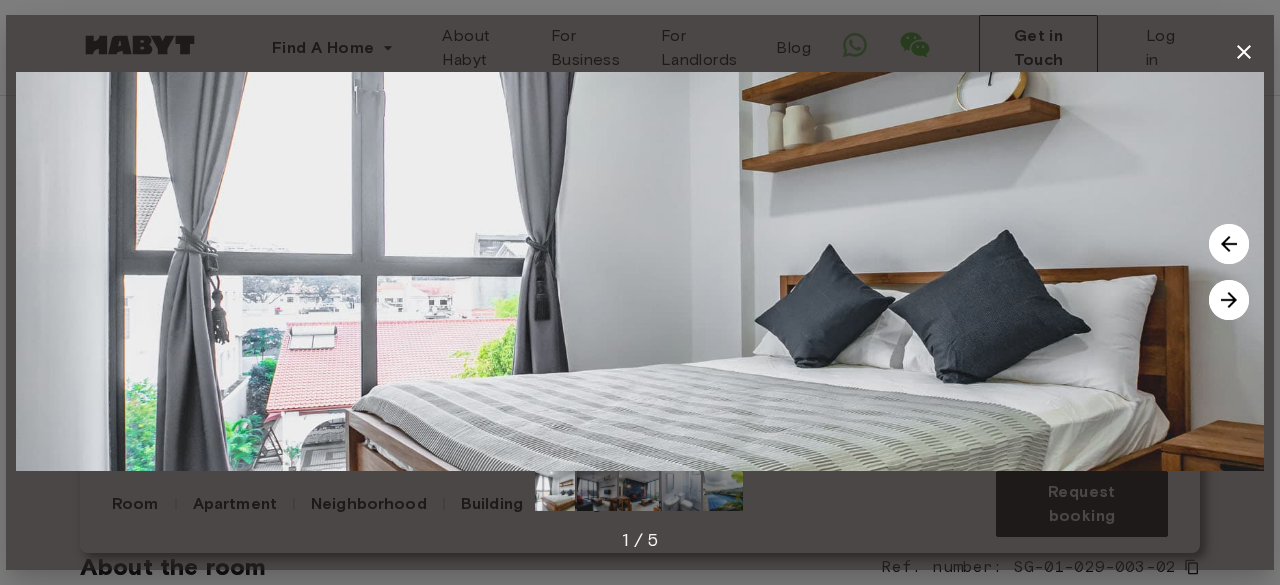 click at bounding box center [1229, 300] 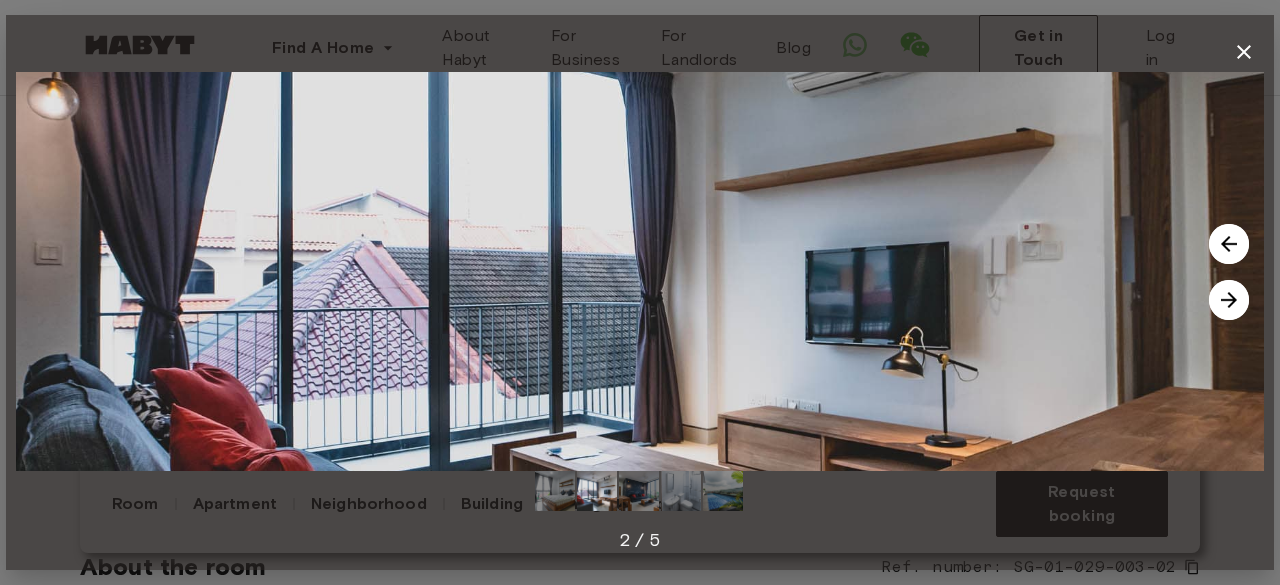 click at bounding box center (1229, 300) 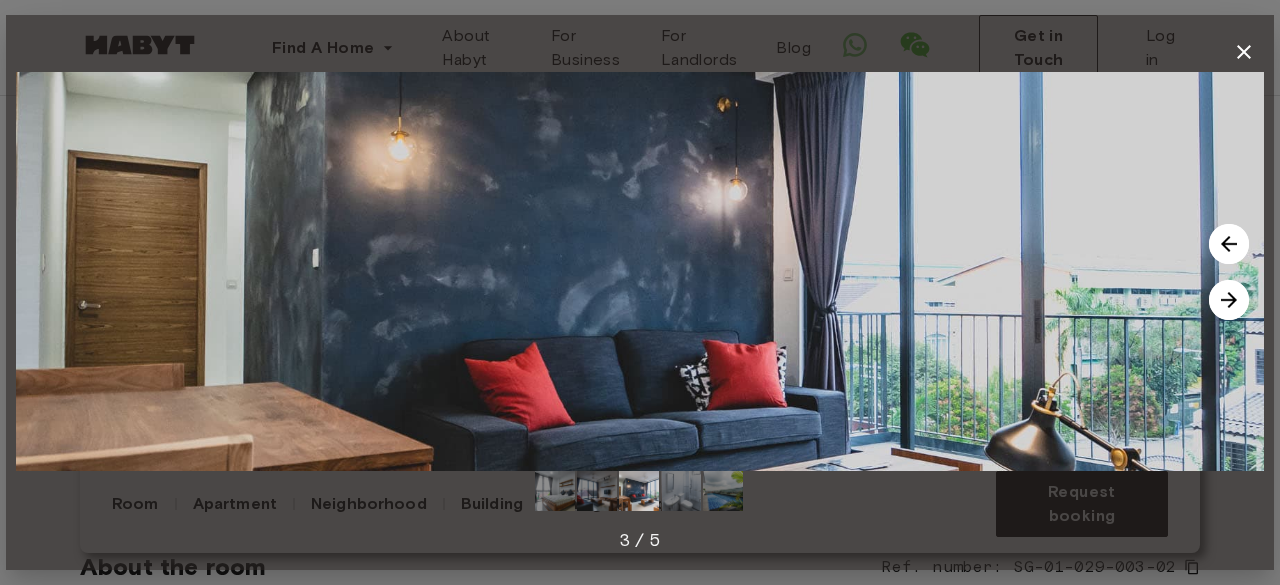 click at bounding box center (1229, 300) 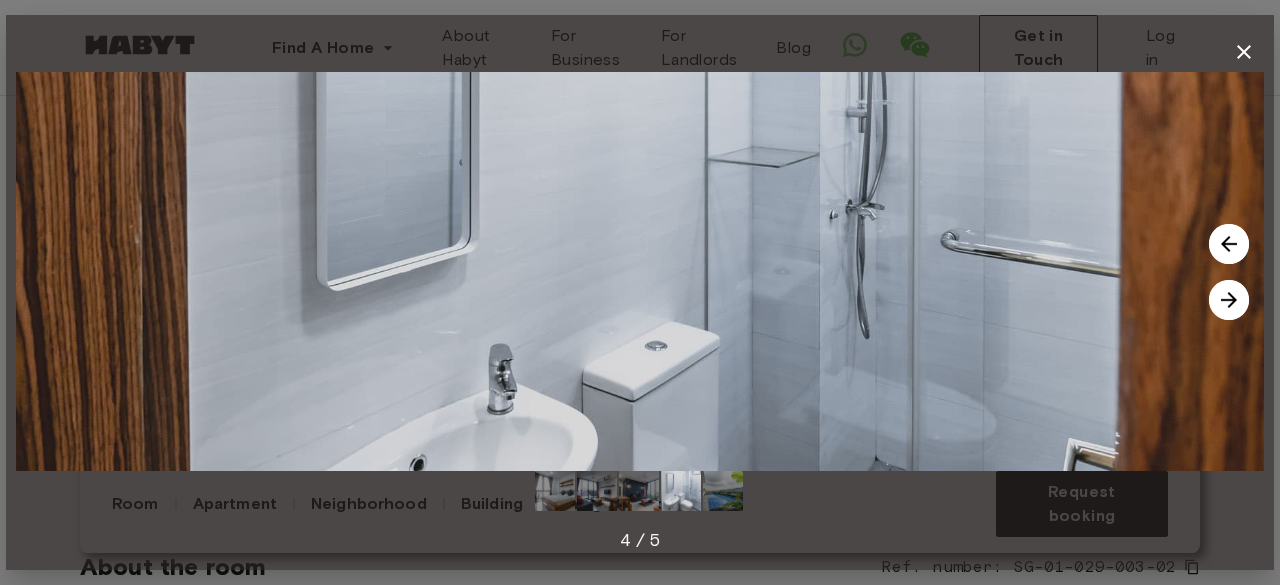click at bounding box center [1229, 300] 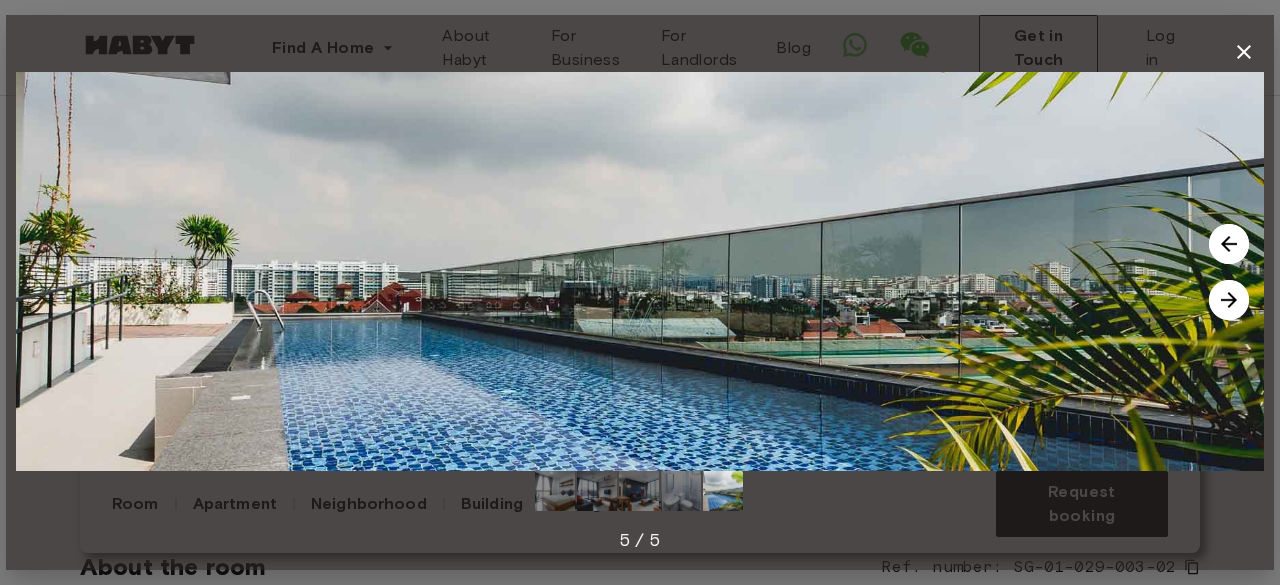 click at bounding box center (1229, 300) 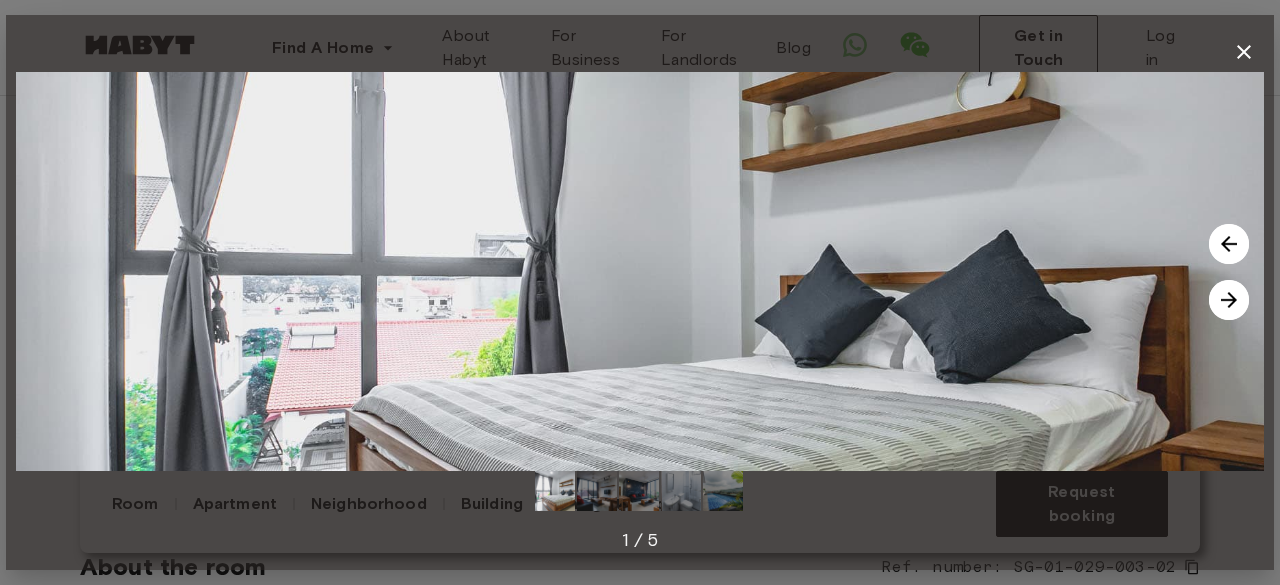 click at bounding box center (1229, 300) 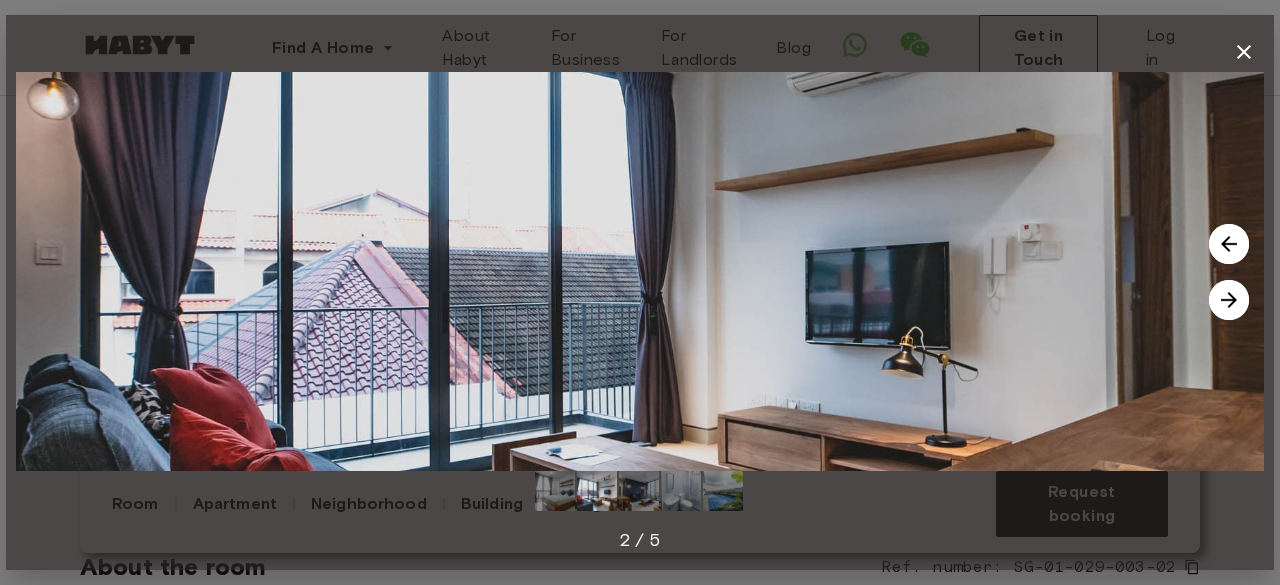 click at bounding box center (1229, 300) 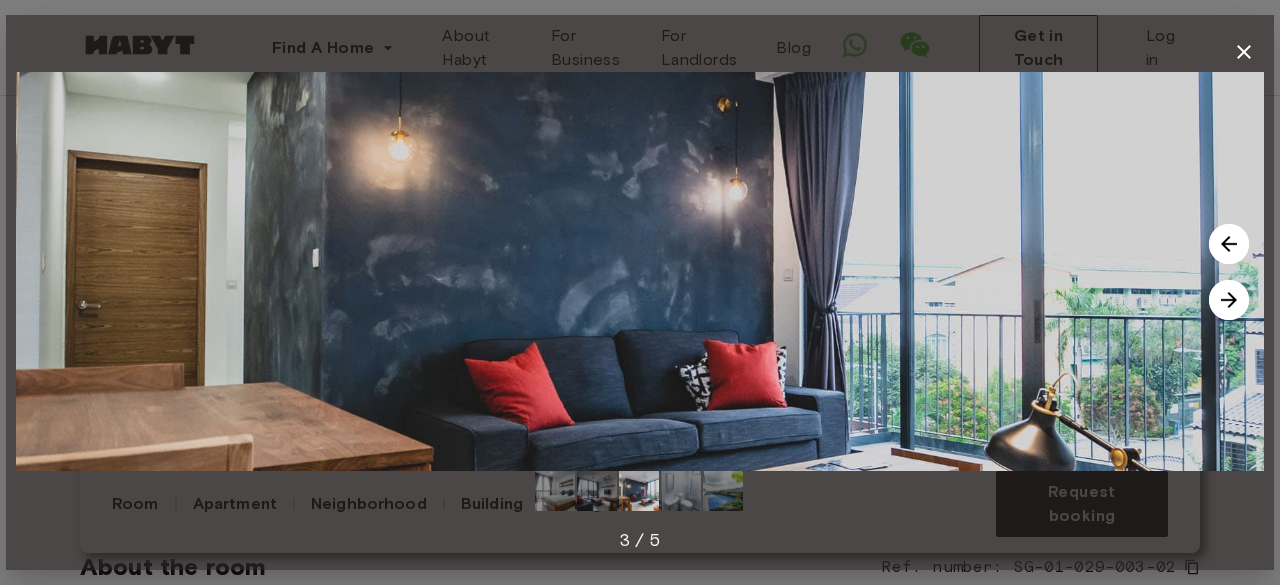 click at bounding box center [1229, 300] 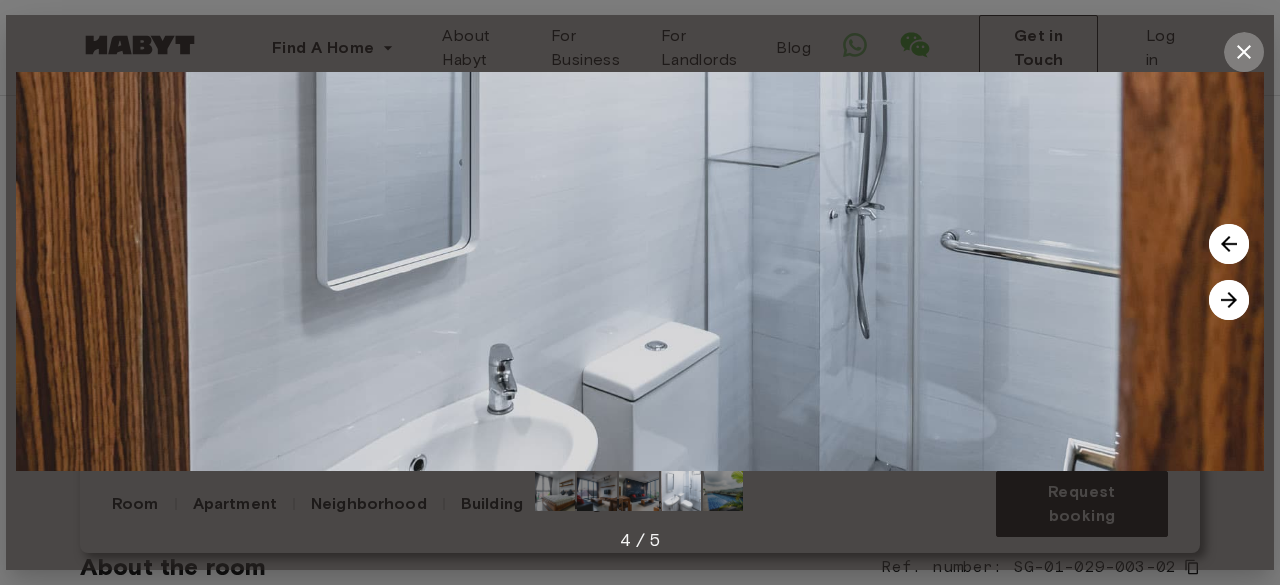 click 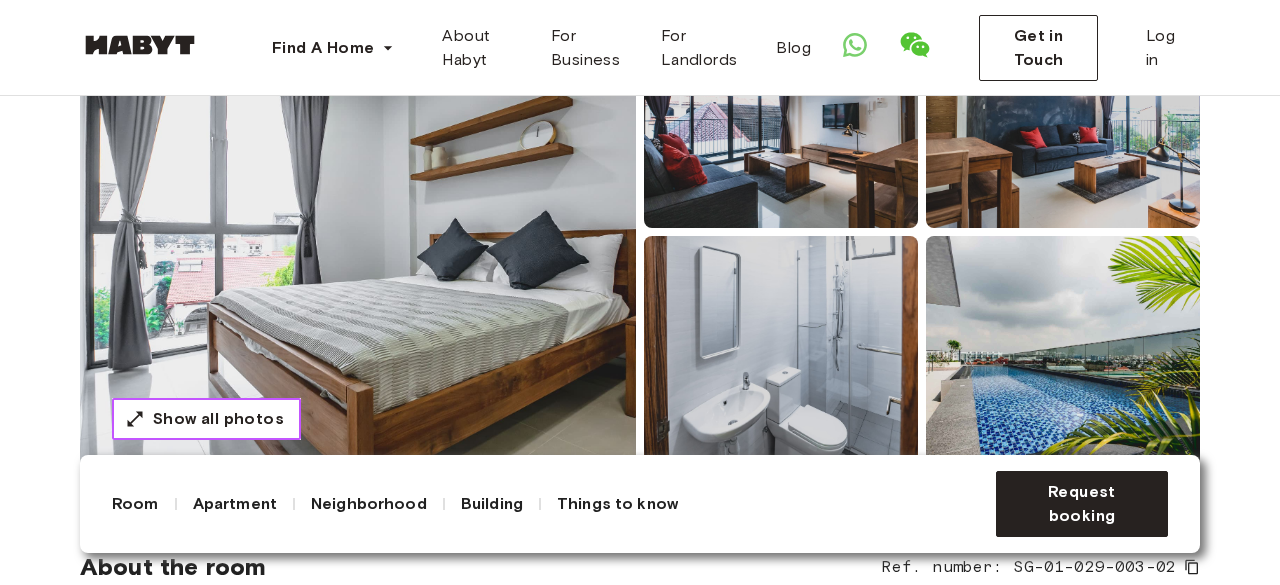 type 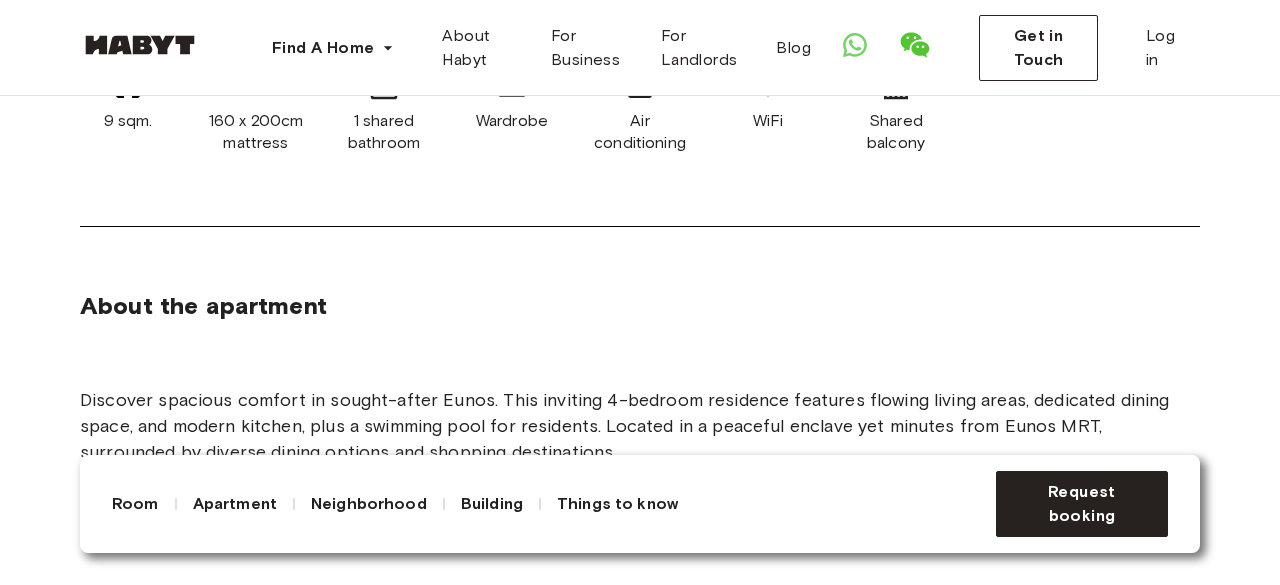 scroll, scrollTop: 1116, scrollLeft: 0, axis: vertical 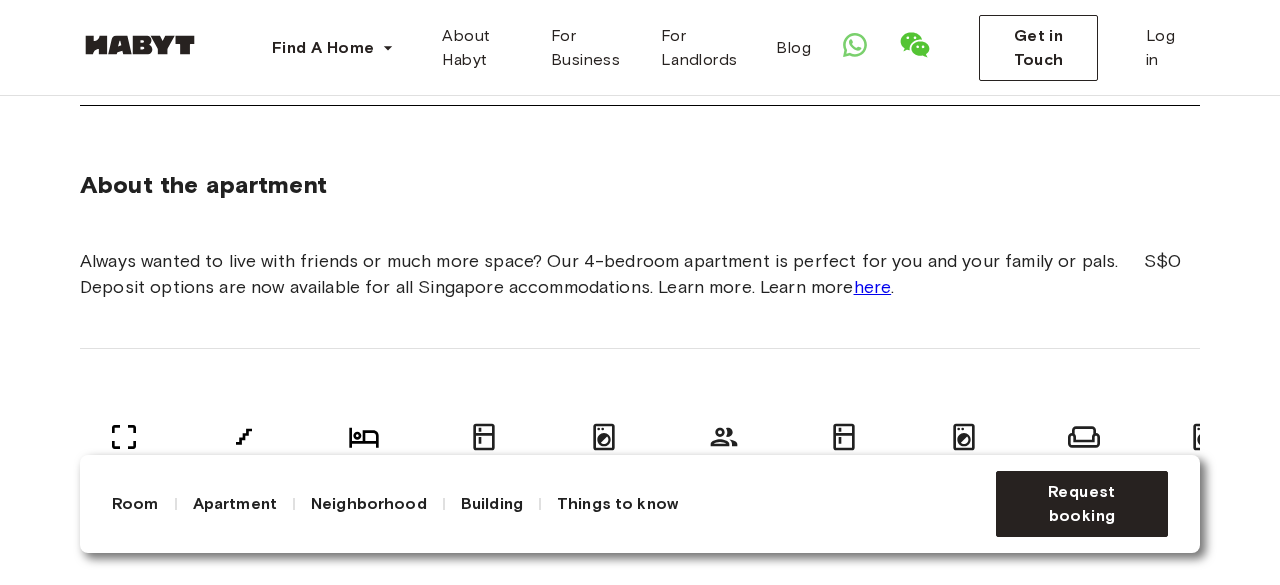 click on "here" at bounding box center [873, 287] 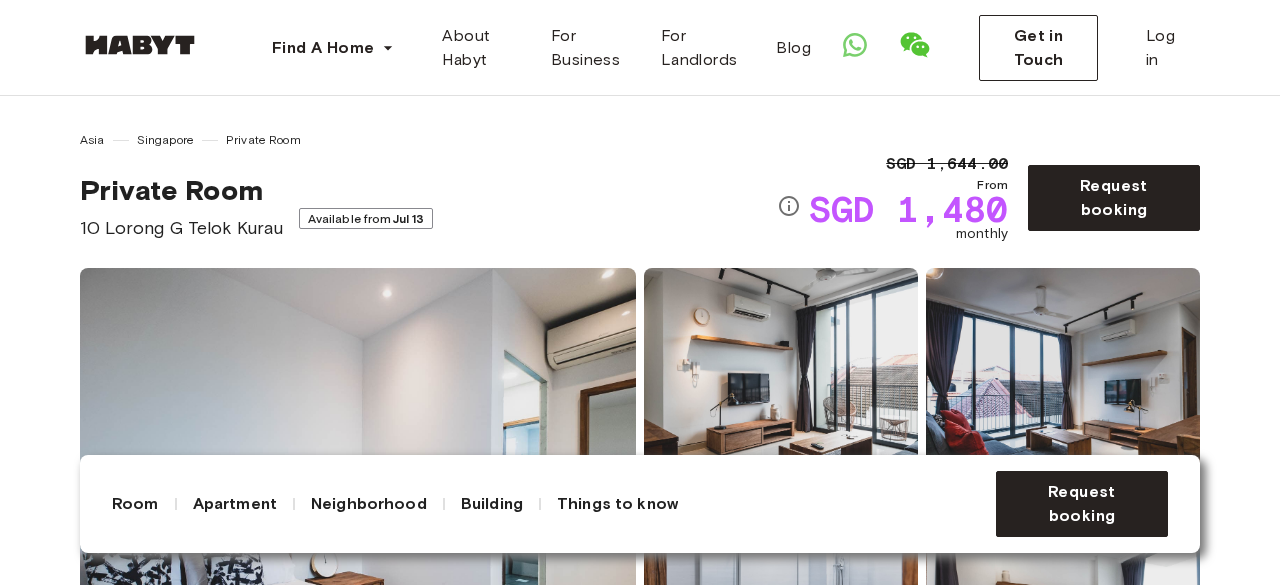 scroll, scrollTop: 1828, scrollLeft: 0, axis: vertical 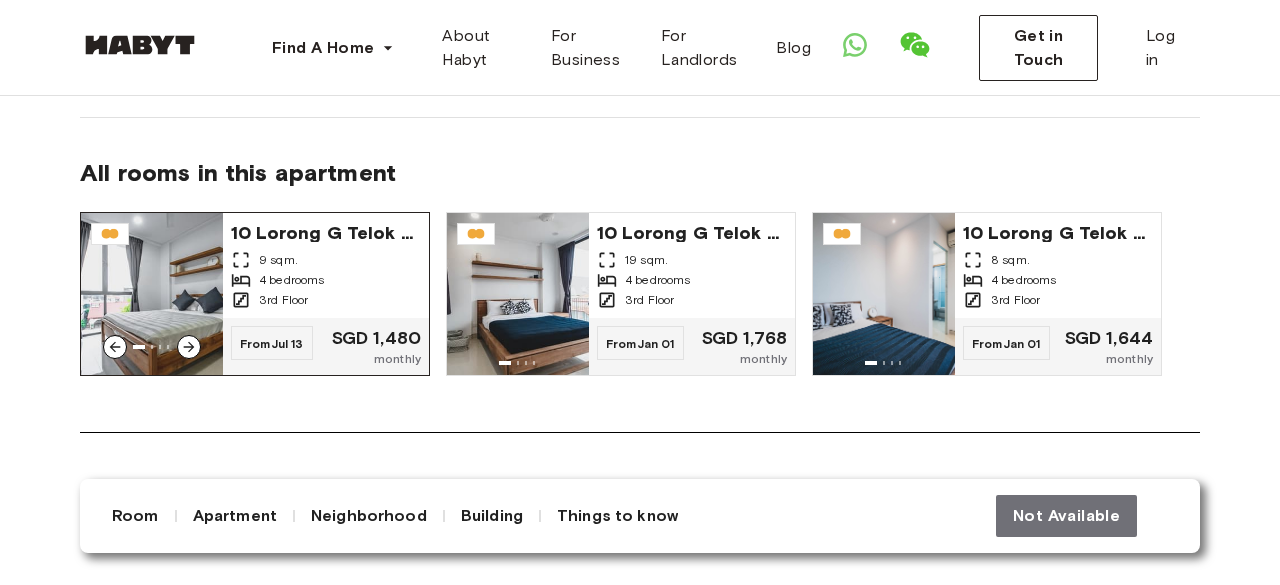 click on "10 Lorong G Telok Kurau 9 sqm. 4 bedrooms 3rd Floor" at bounding box center (326, 265) 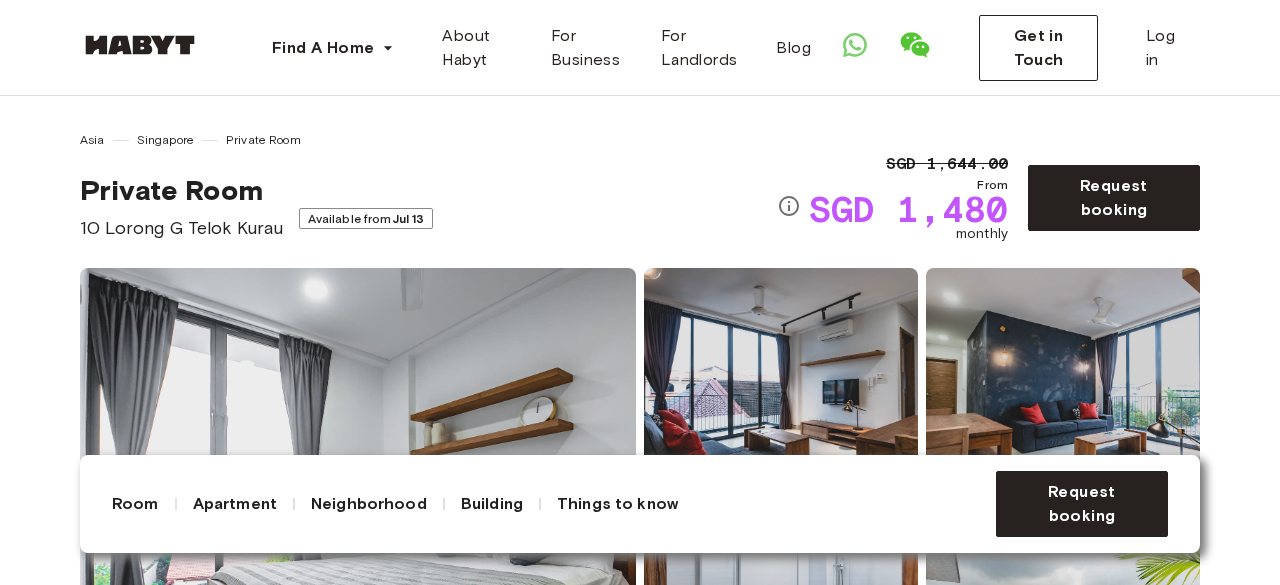 scroll, scrollTop: 216, scrollLeft: 0, axis: vertical 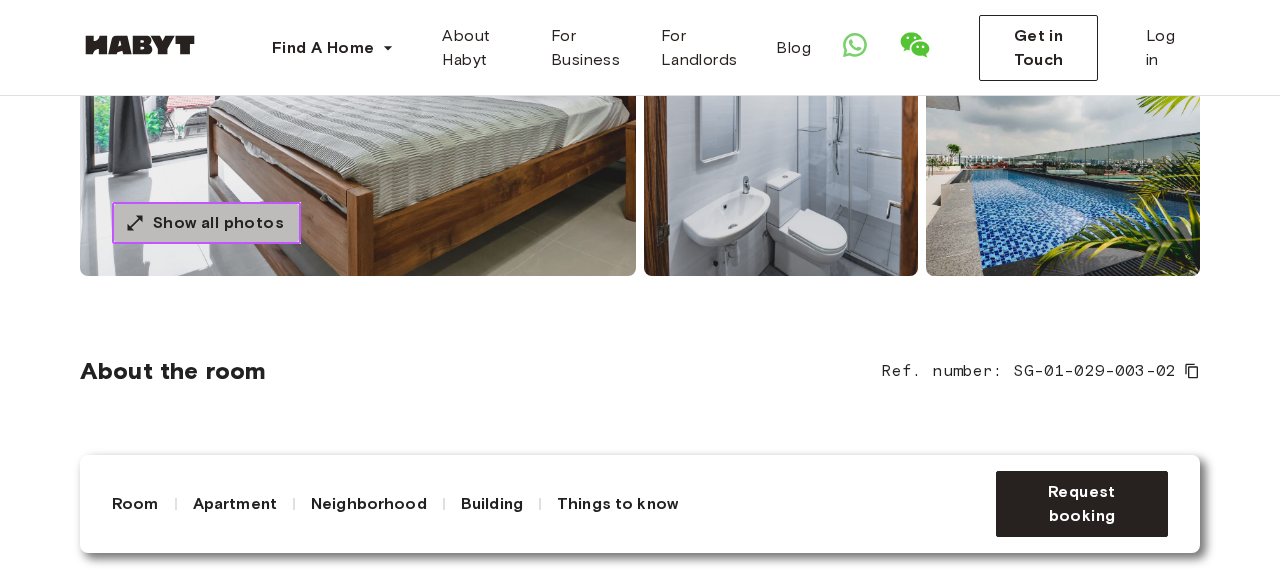click on "Show all photos" at bounding box center (218, 223) 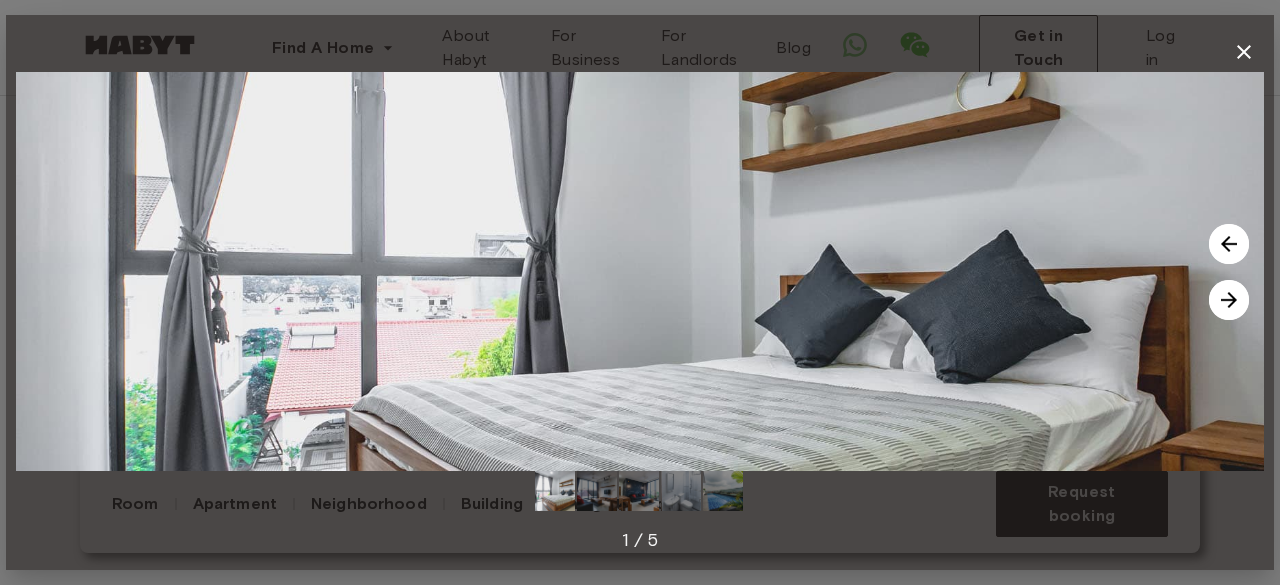 click at bounding box center (1229, 300) 